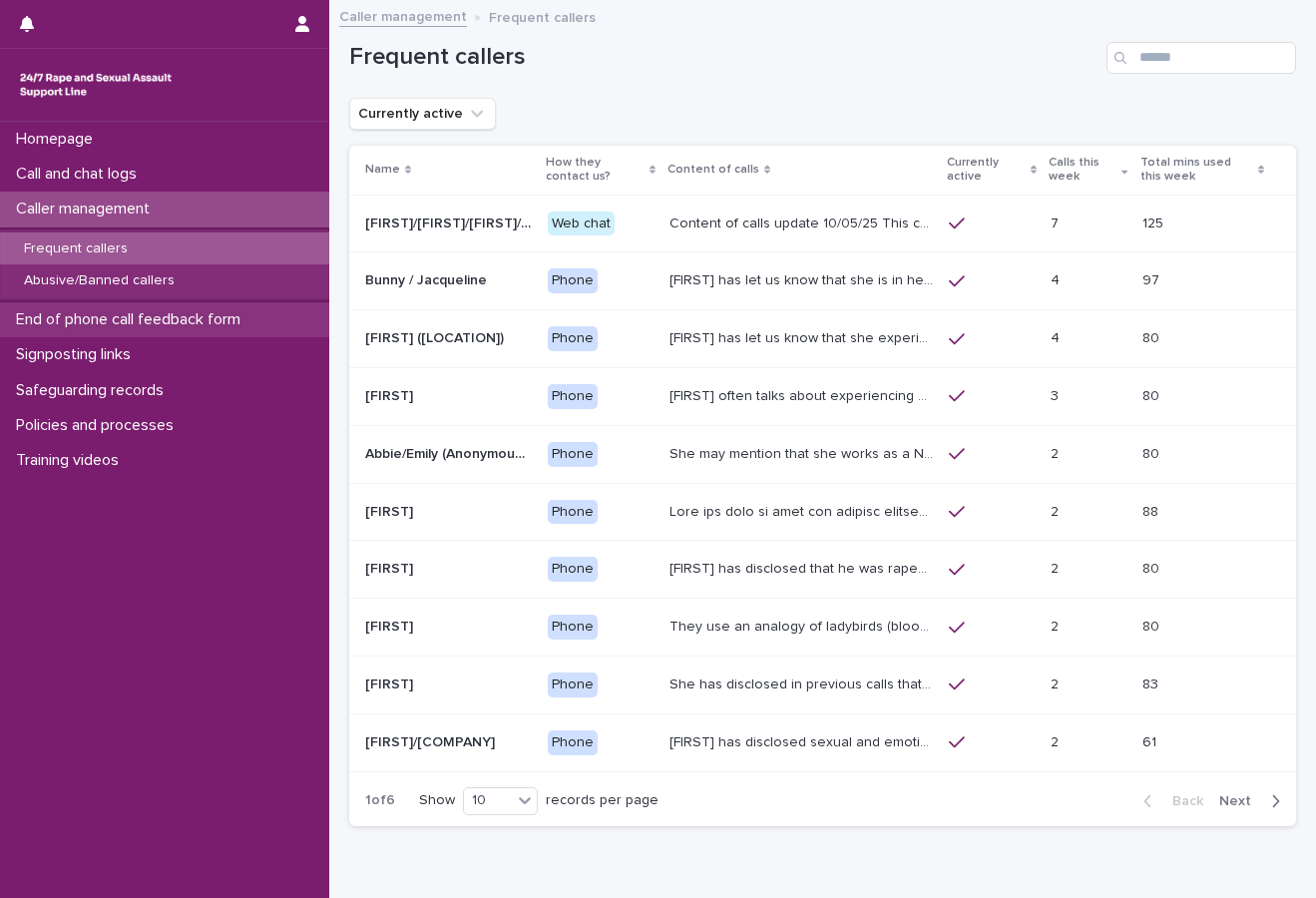 scroll, scrollTop: 0, scrollLeft: 0, axis: both 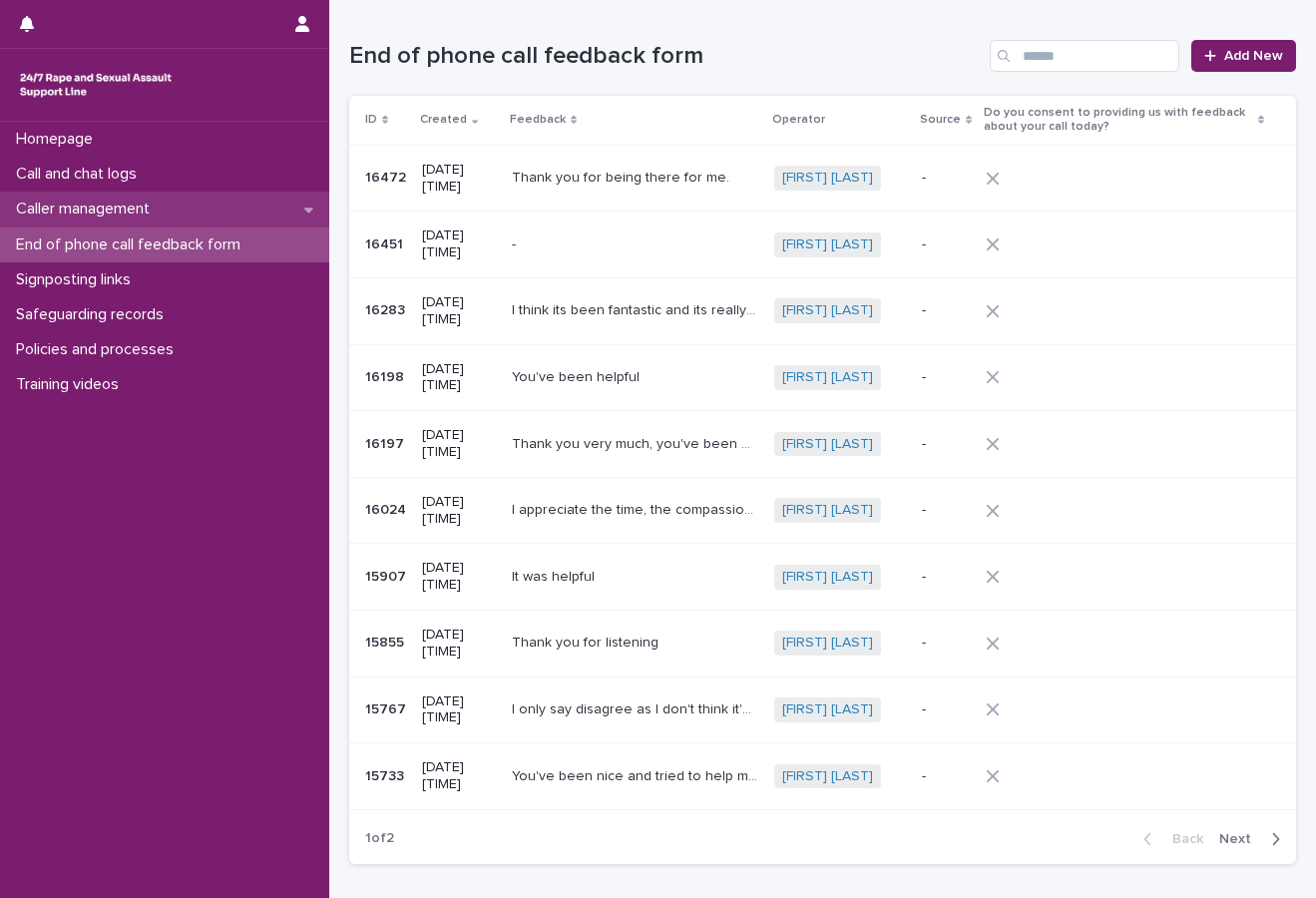 click on "Caller management" at bounding box center (87, 209) 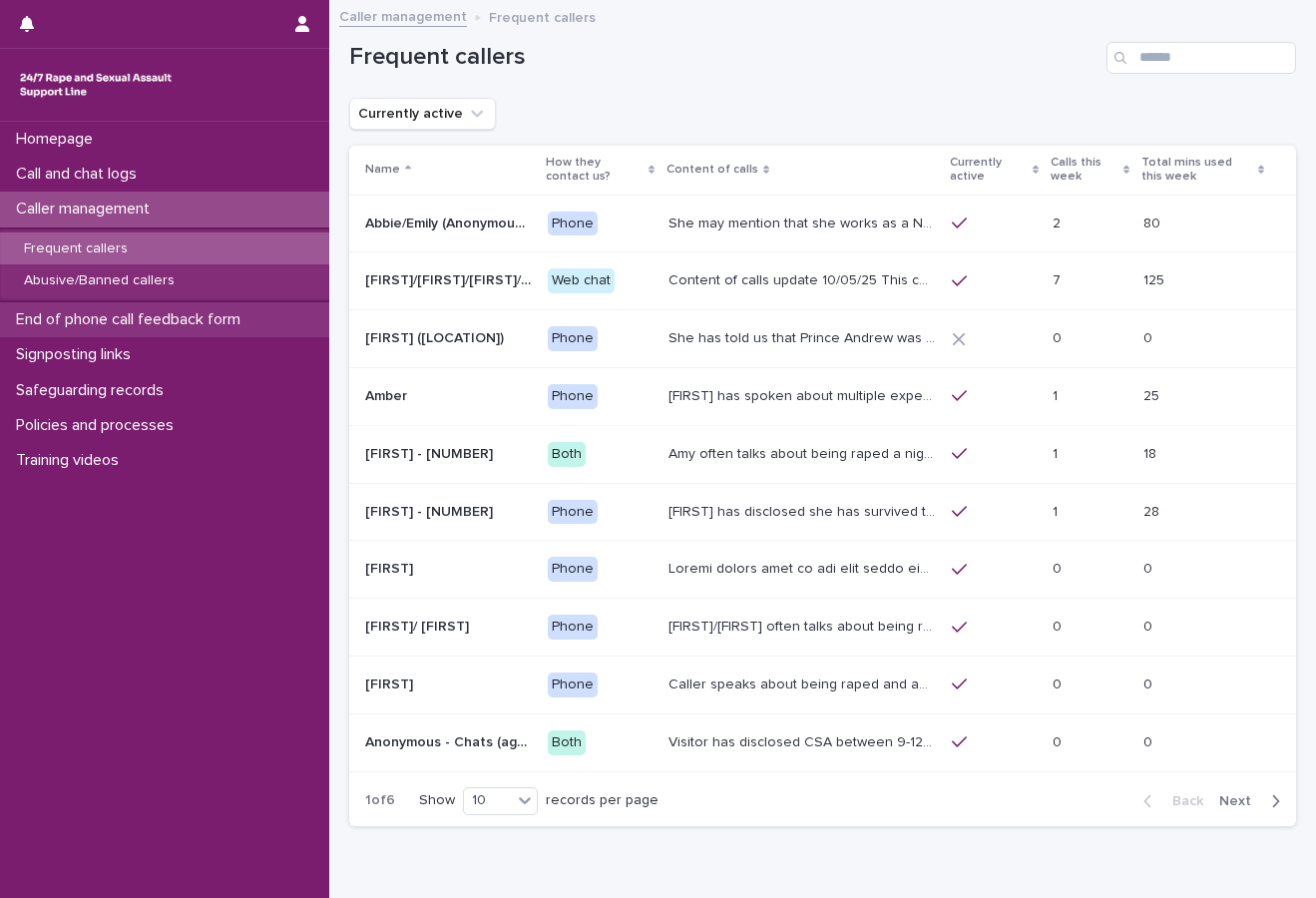 click on "End of phone call feedback form" at bounding box center [132, 319] 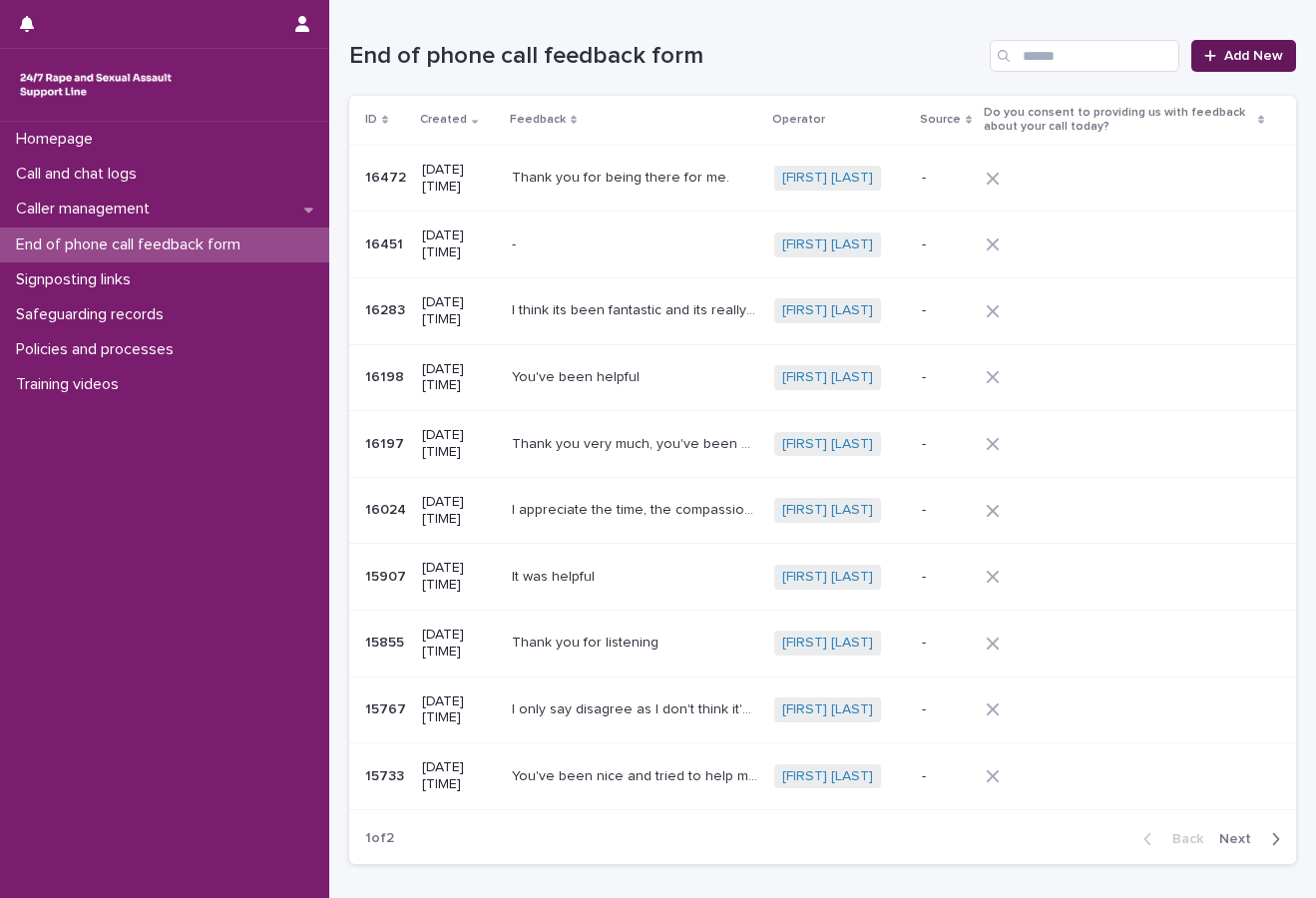 click on "Add New" at bounding box center [1243, 56] 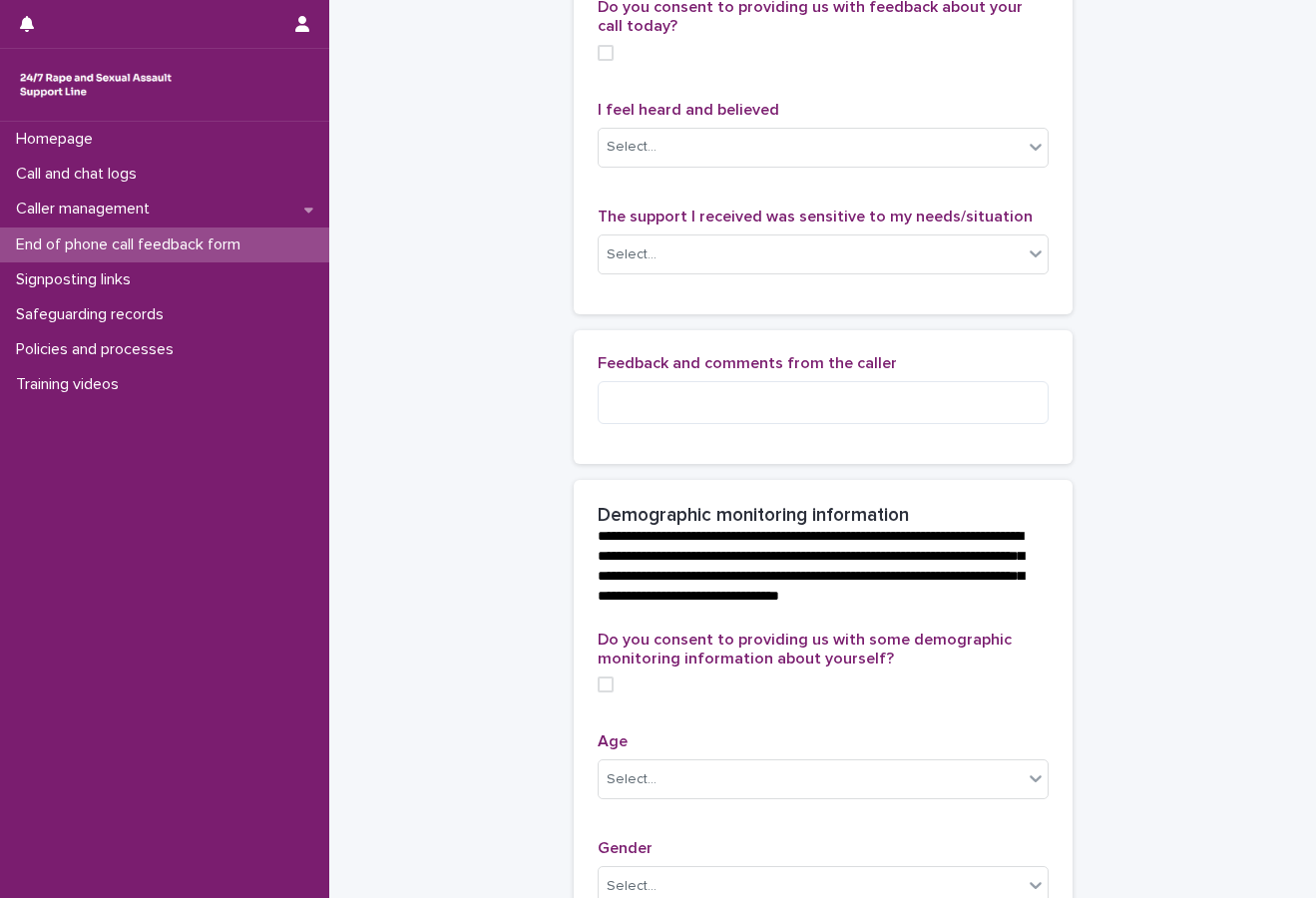 scroll, scrollTop: 0, scrollLeft: 0, axis: both 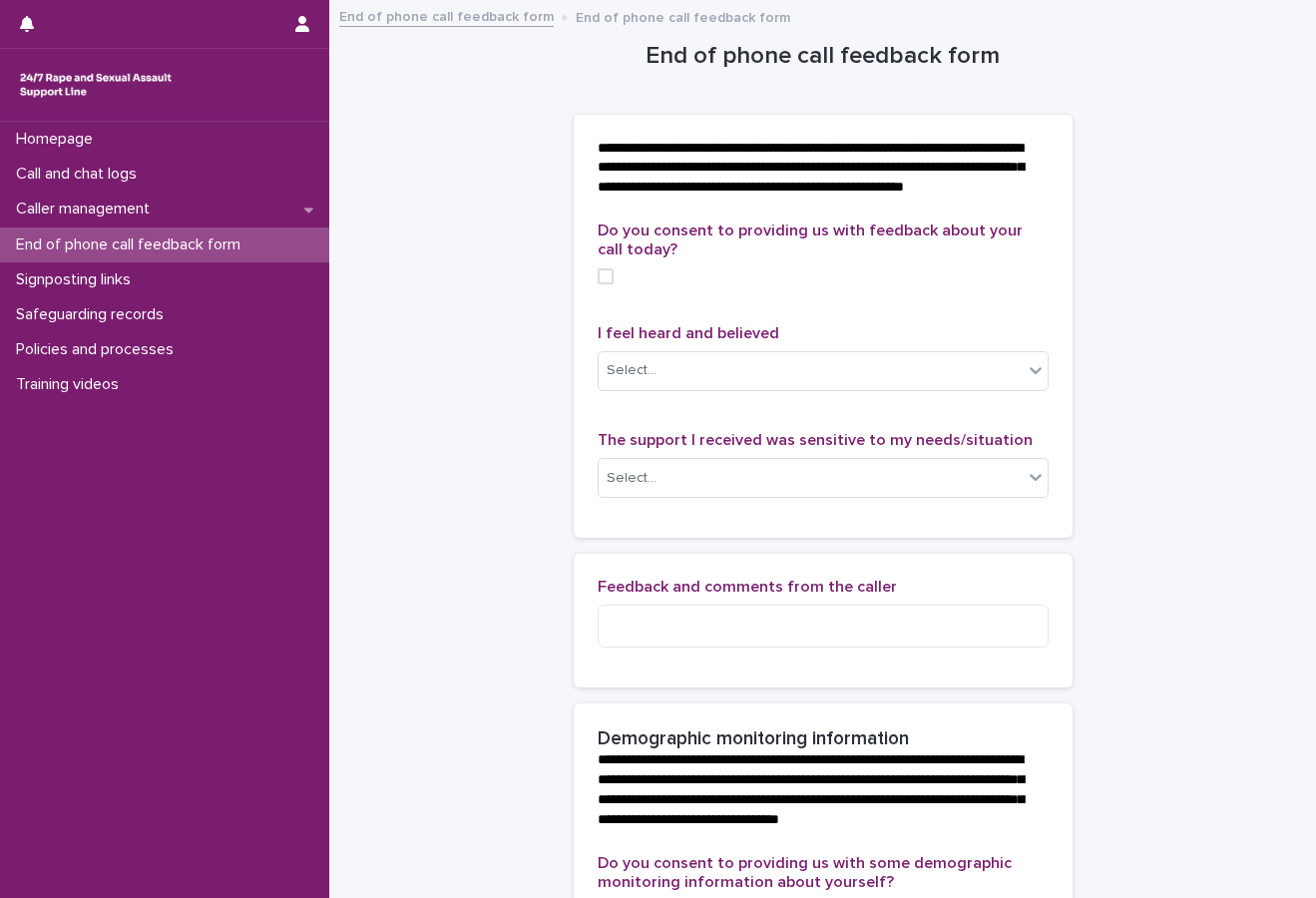 click on "**********" at bounding box center [822, 937] 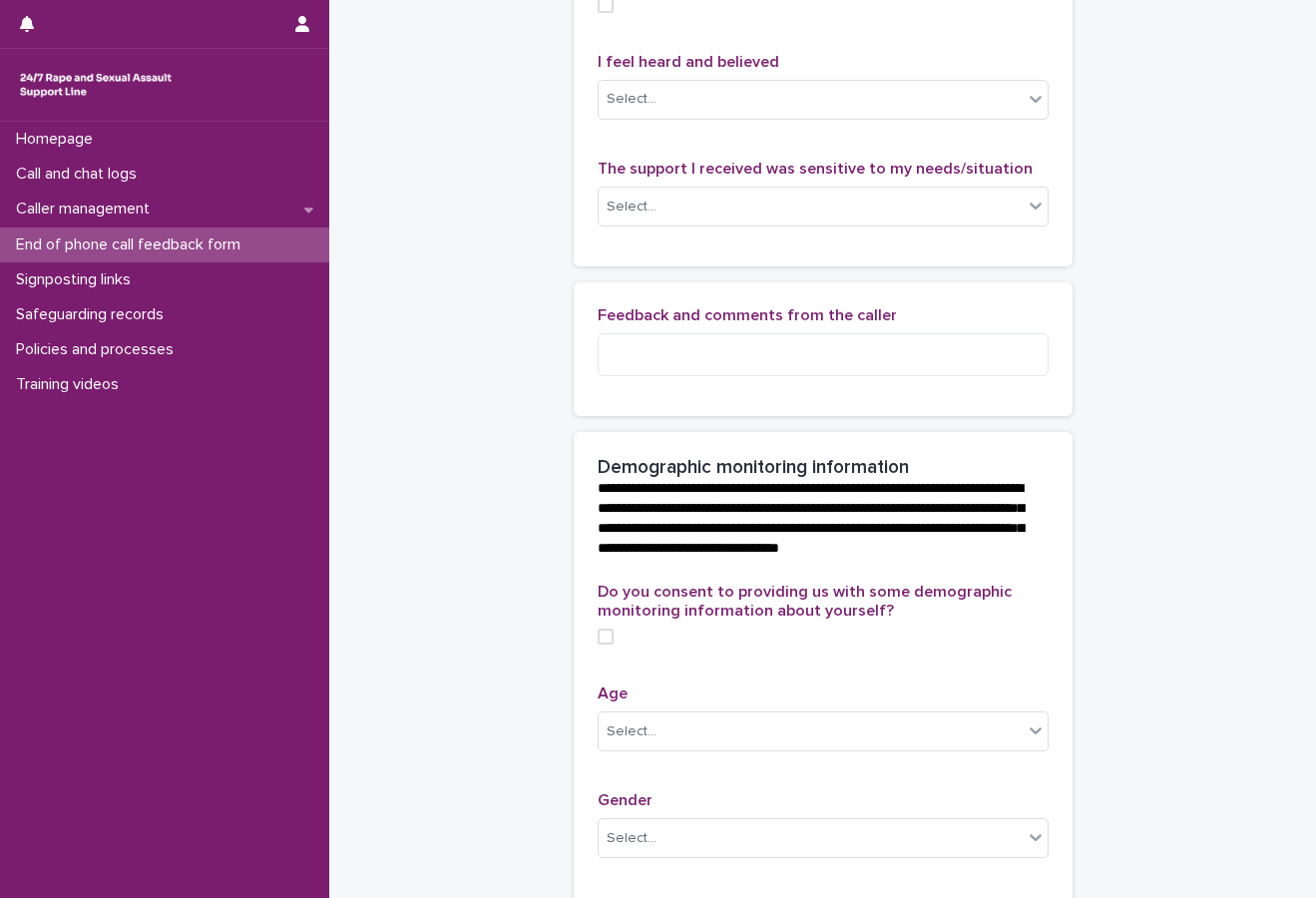 scroll, scrollTop: 571, scrollLeft: 0, axis: vertical 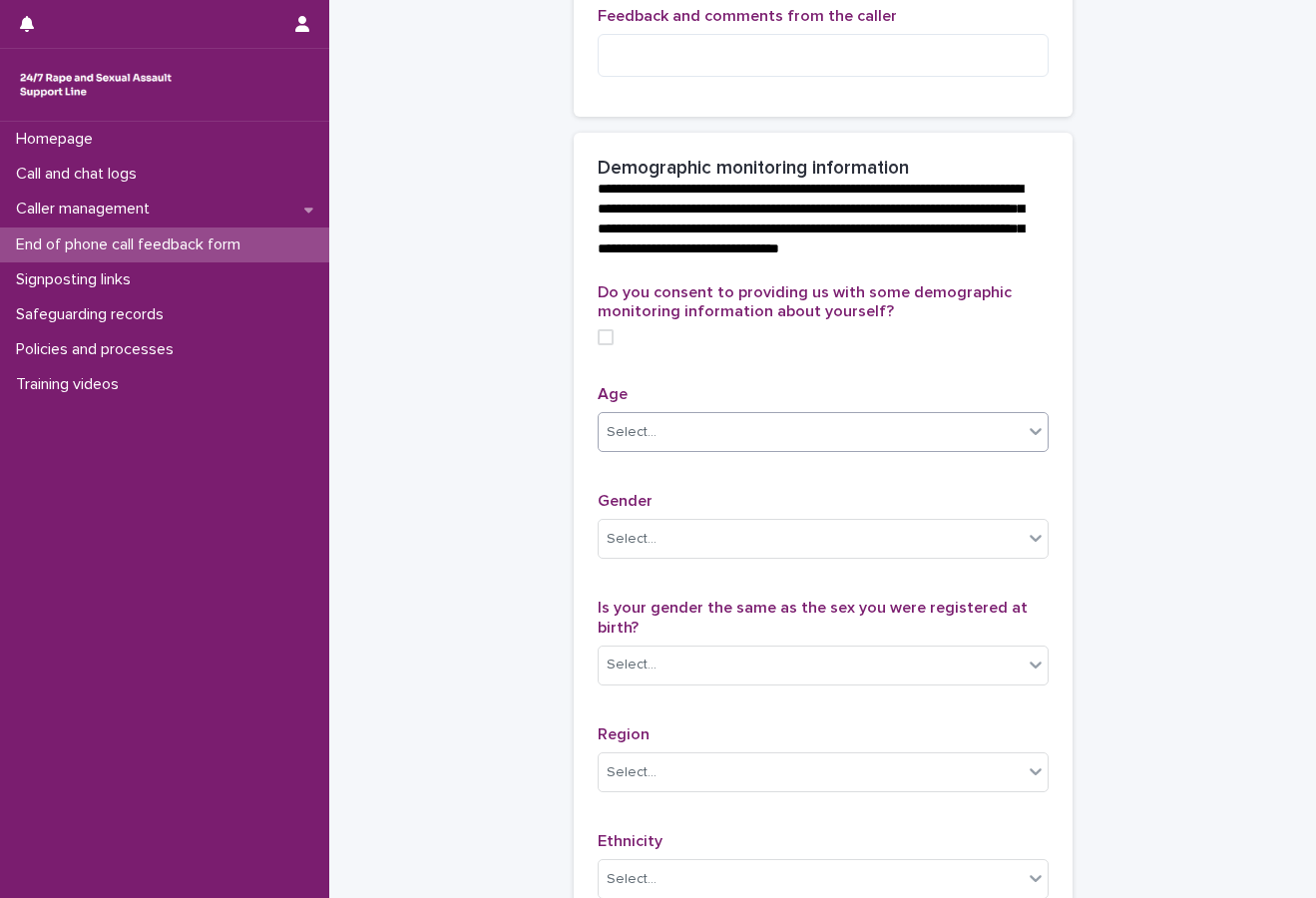 click on "Select..." at bounding box center (810, 432) 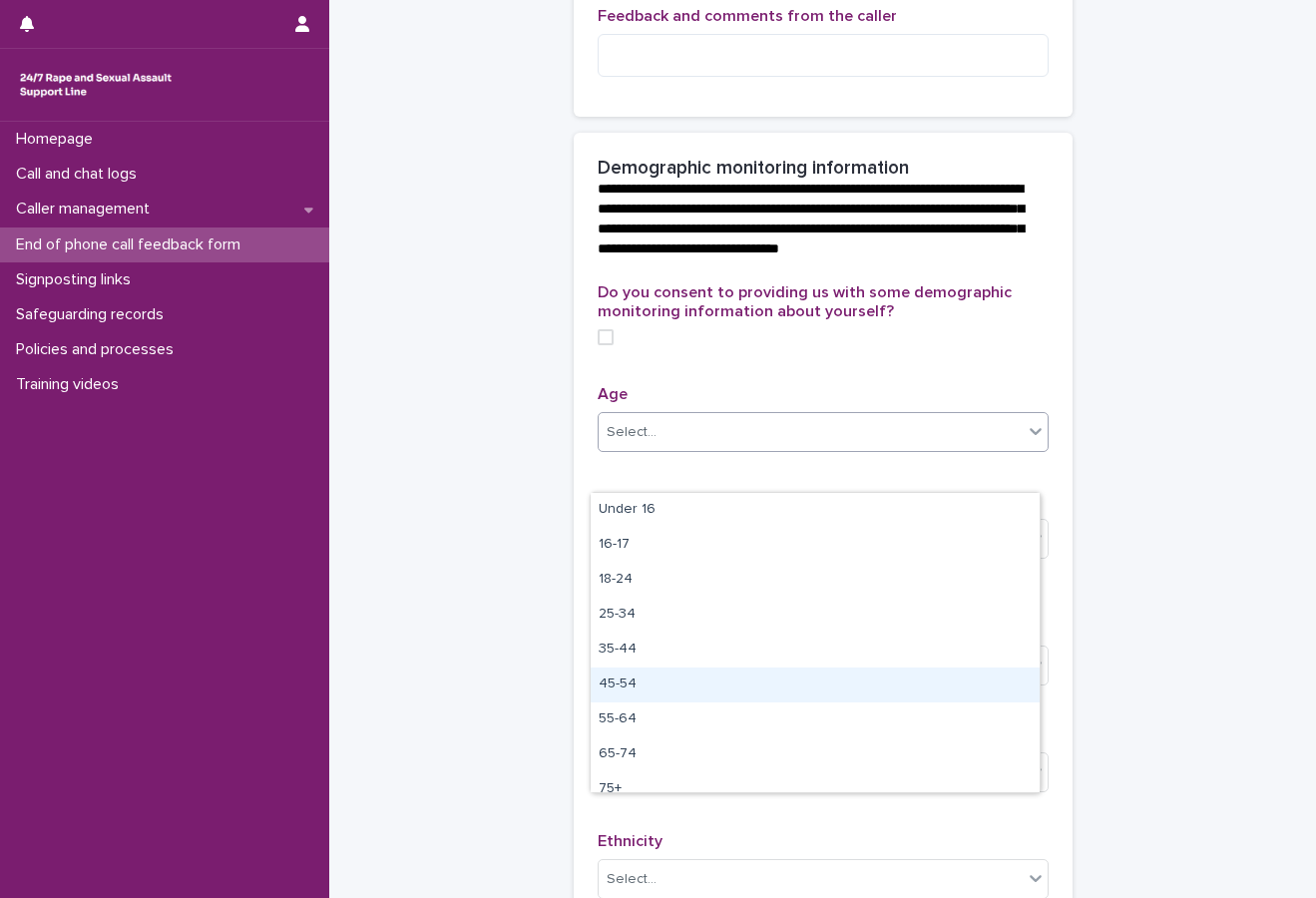 click on "45-54" at bounding box center (815, 684) 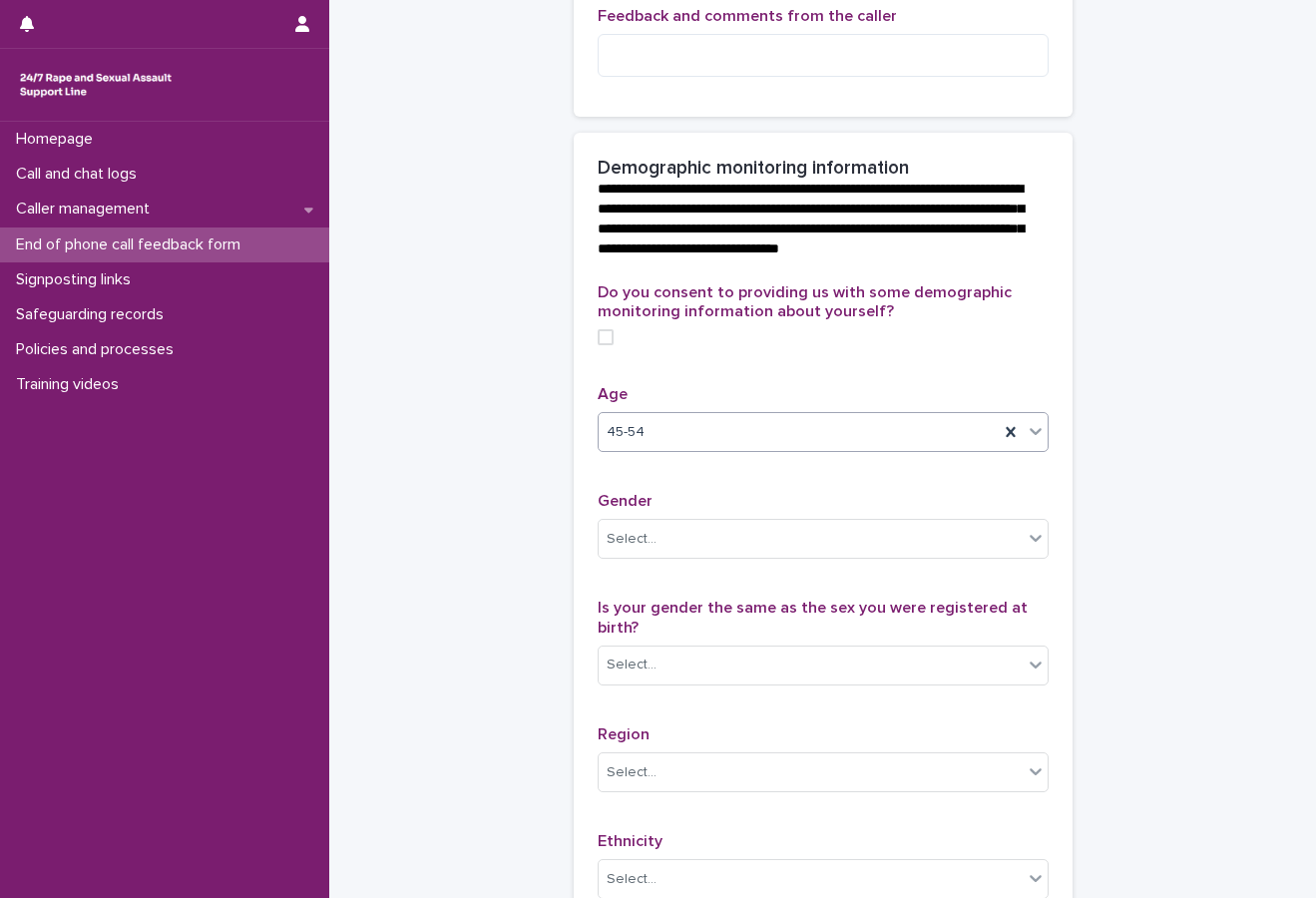 scroll, scrollTop: 671, scrollLeft: 0, axis: vertical 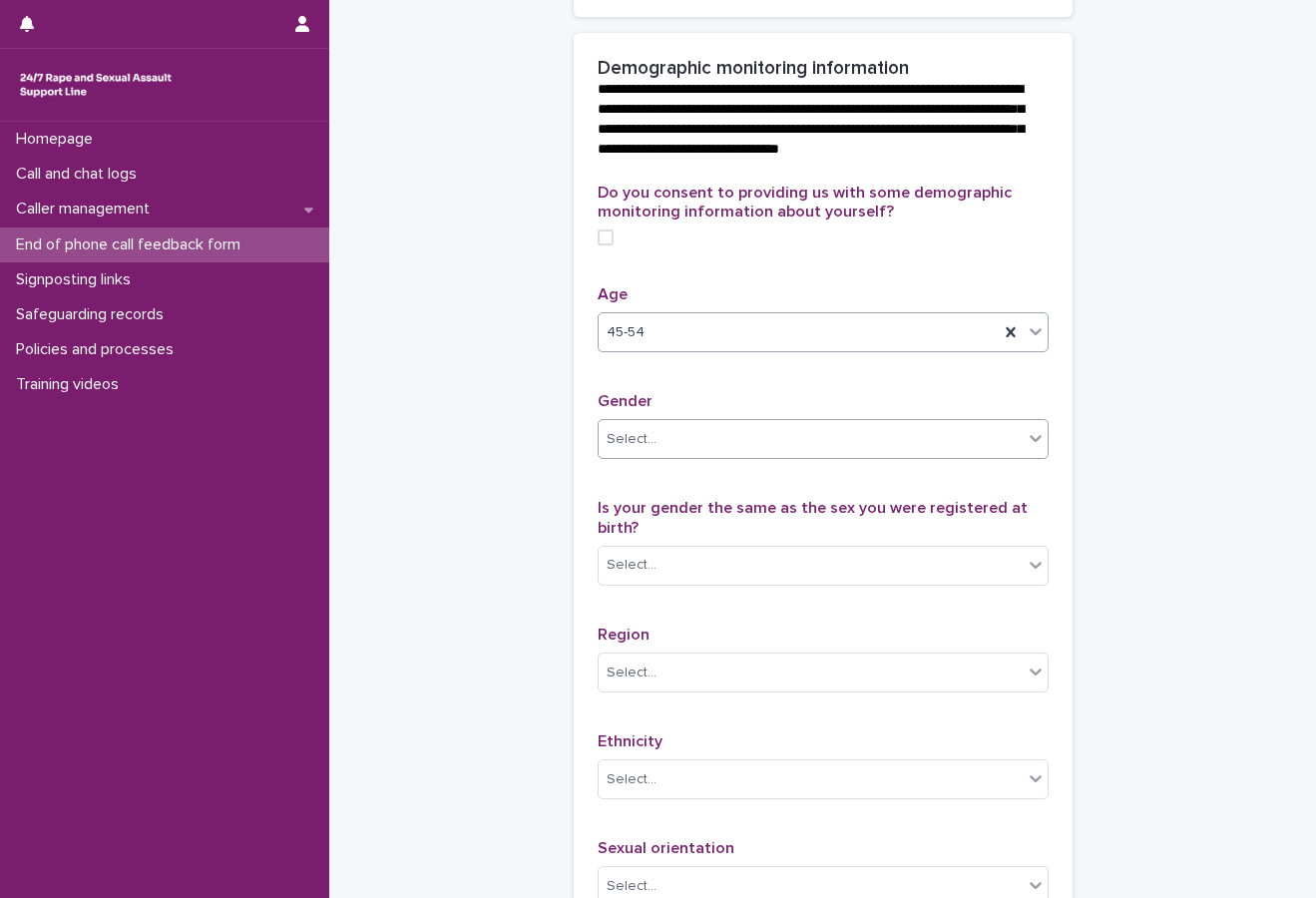 click on "Select..." at bounding box center [810, 439] 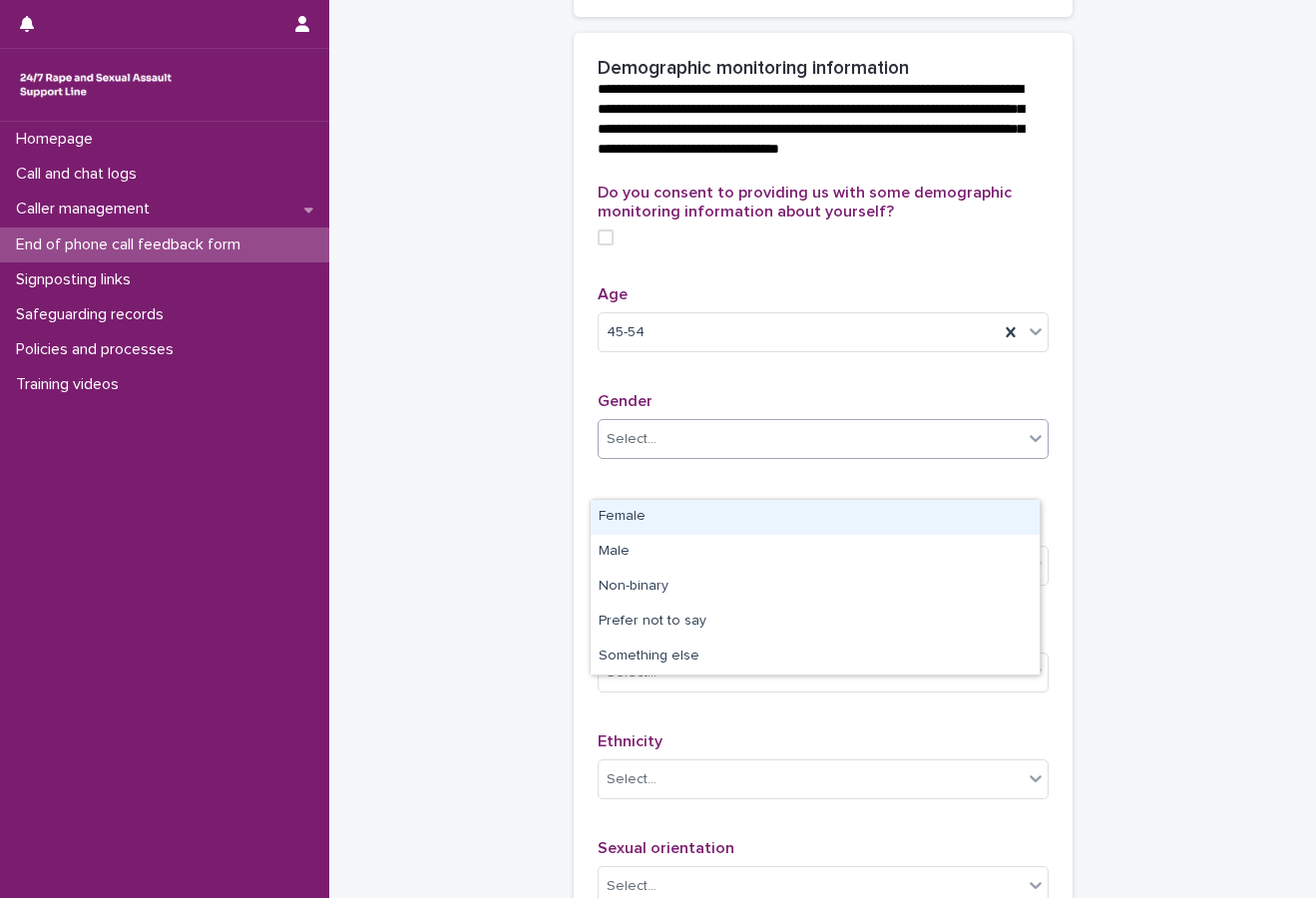 click on "Female" at bounding box center (815, 517) 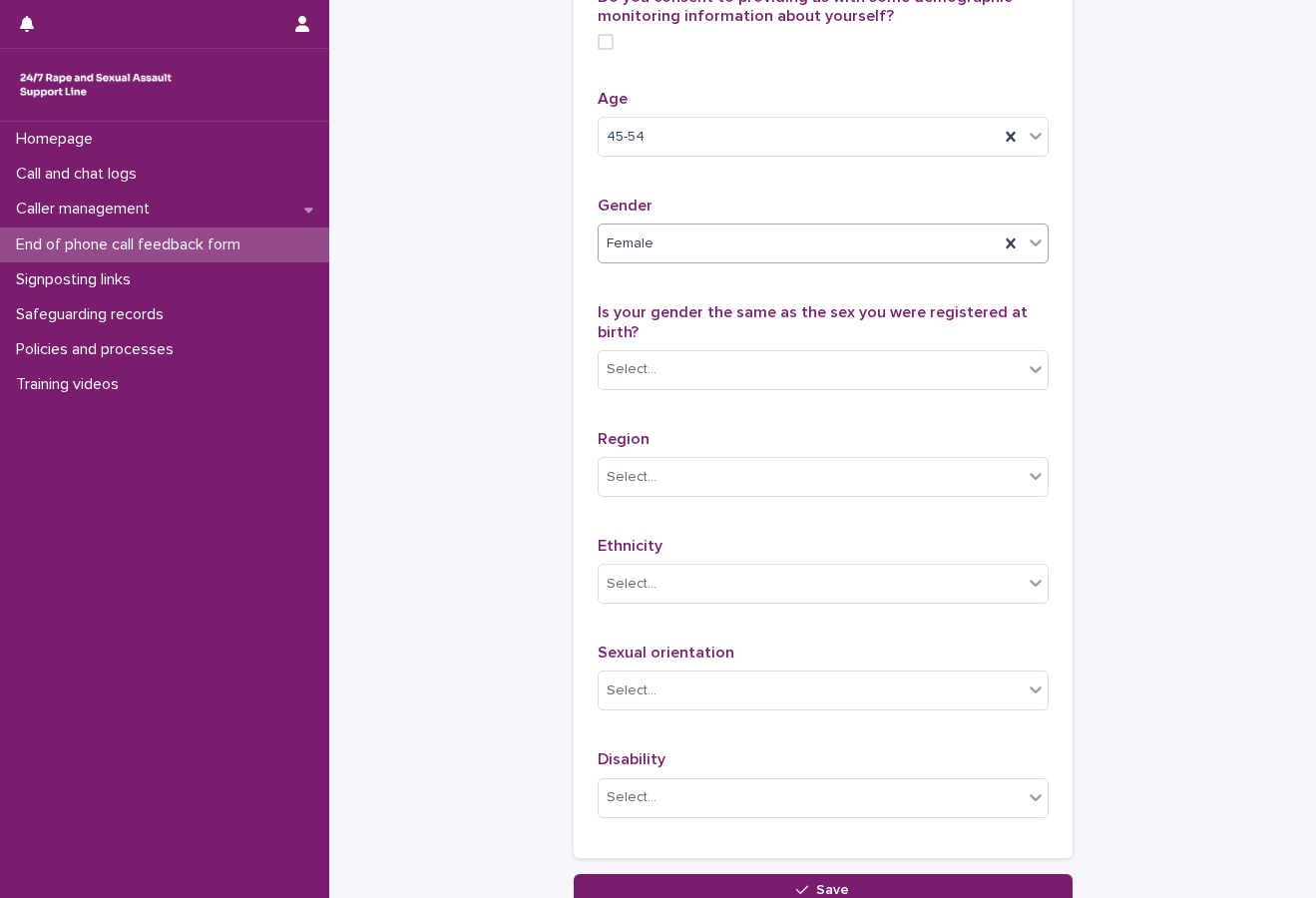 scroll, scrollTop: 870, scrollLeft: 0, axis: vertical 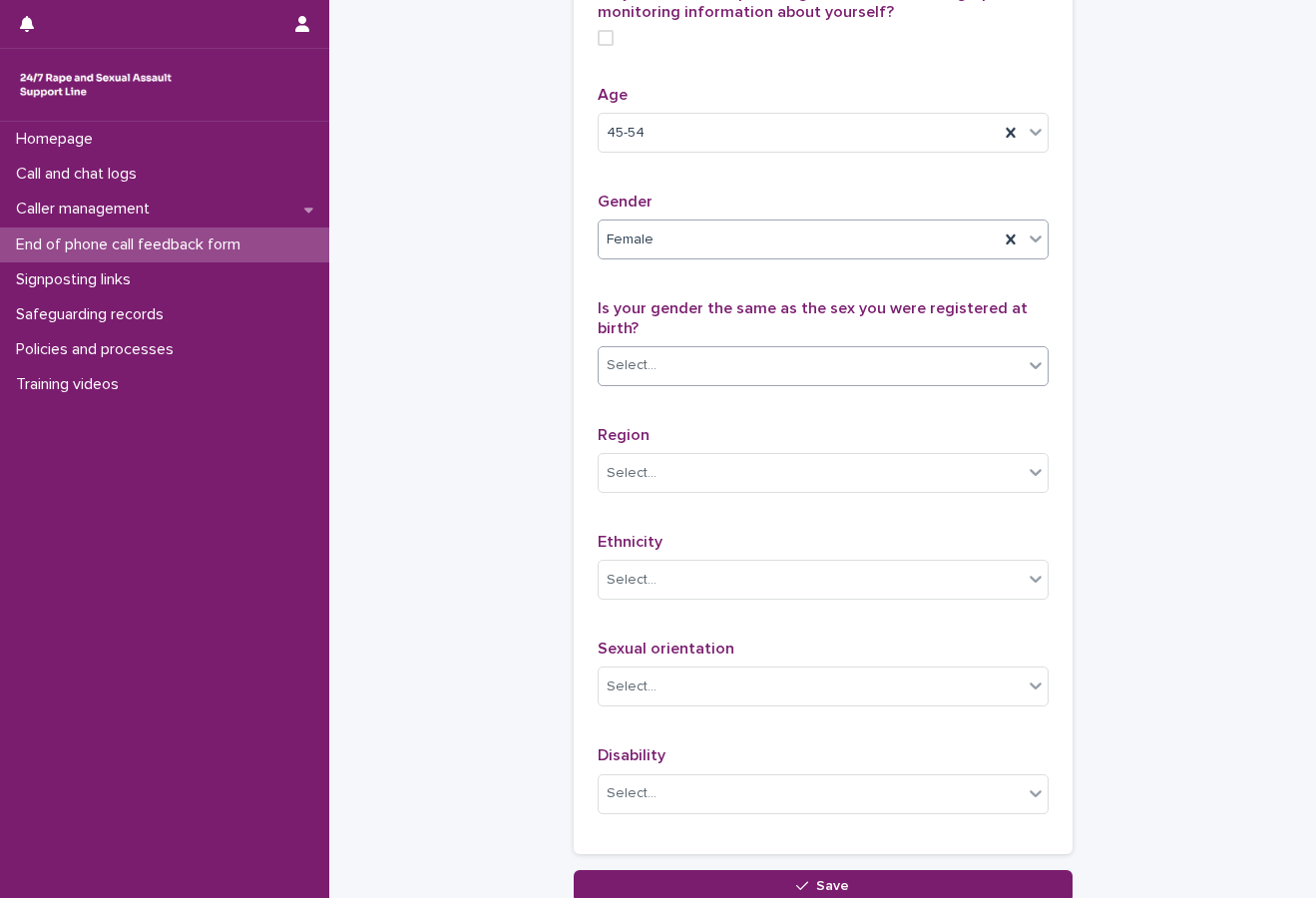 click on "Select..." at bounding box center (810, 365) 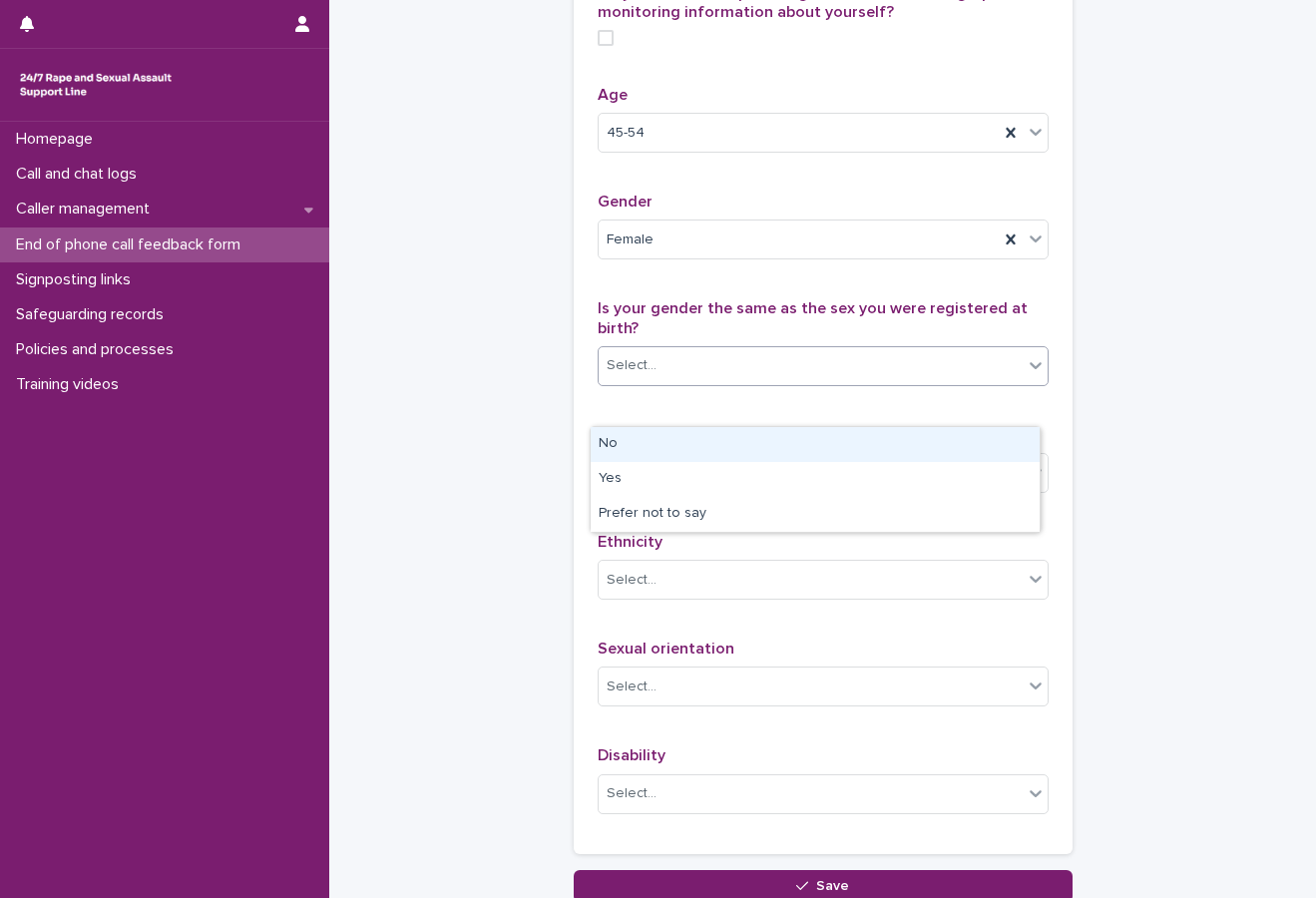 click on "No" at bounding box center (815, 444) 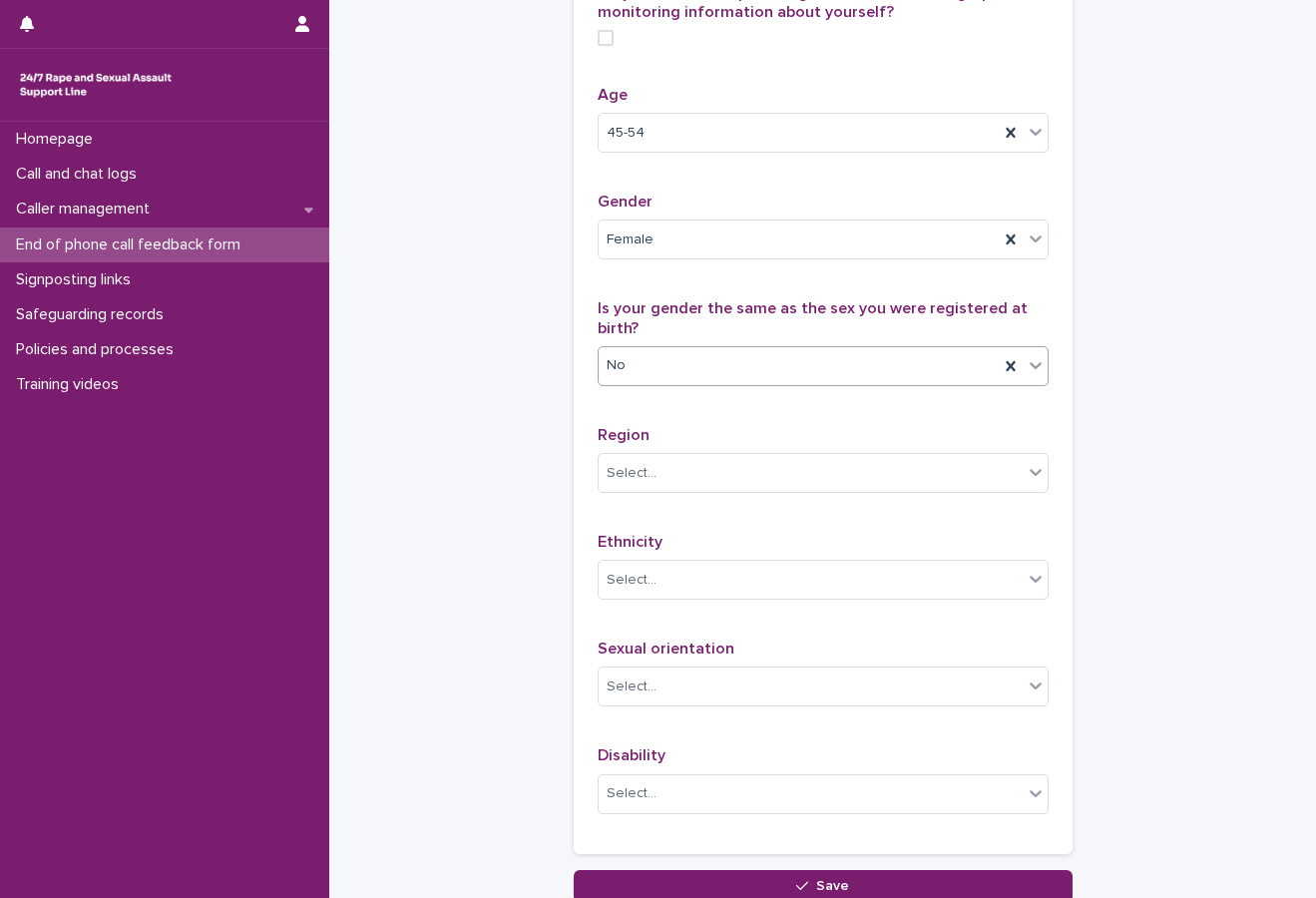 click on "No" at bounding box center [798, 365] 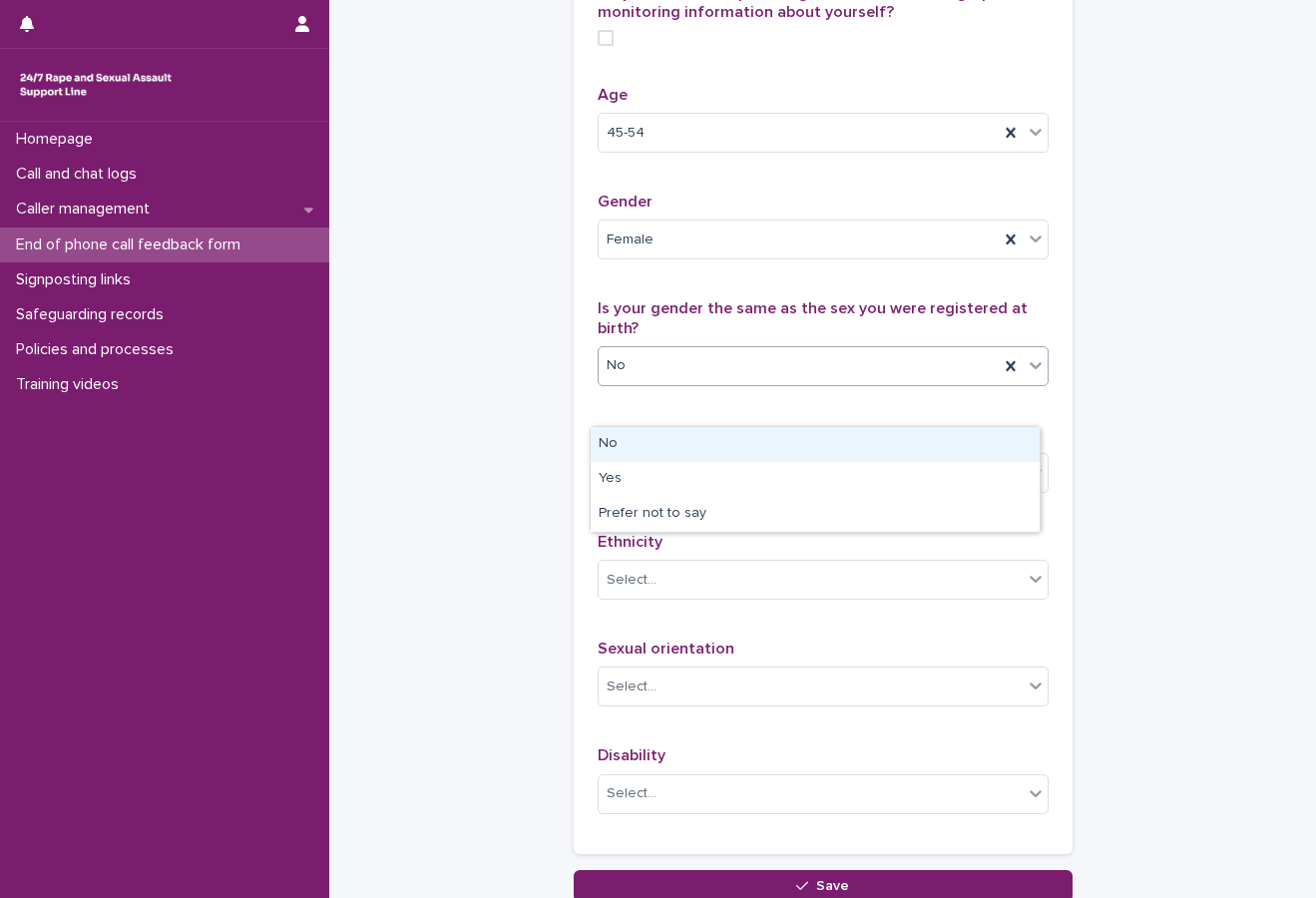 click on "**********" at bounding box center (822, 17) 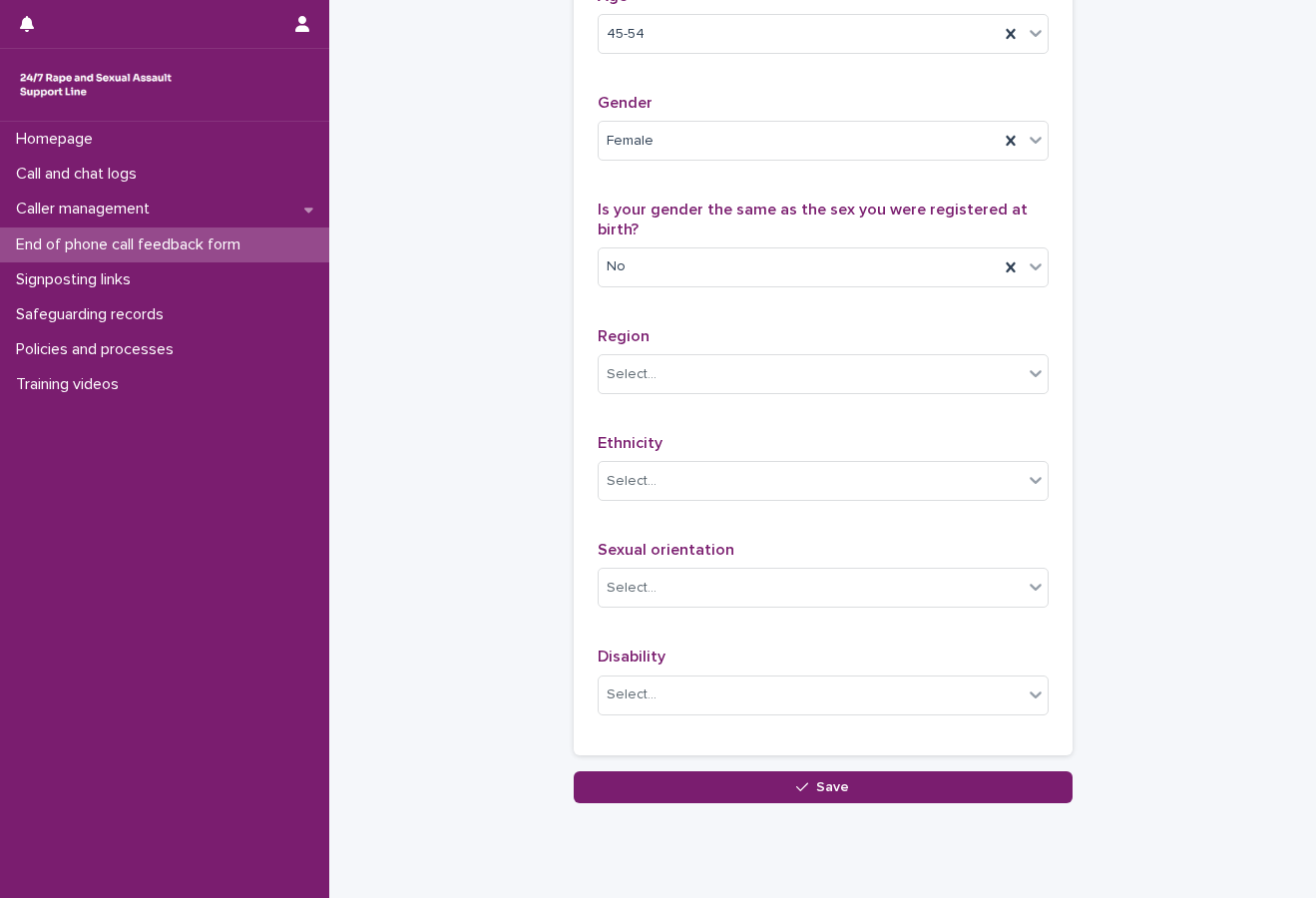 scroll, scrollTop: 970, scrollLeft: 0, axis: vertical 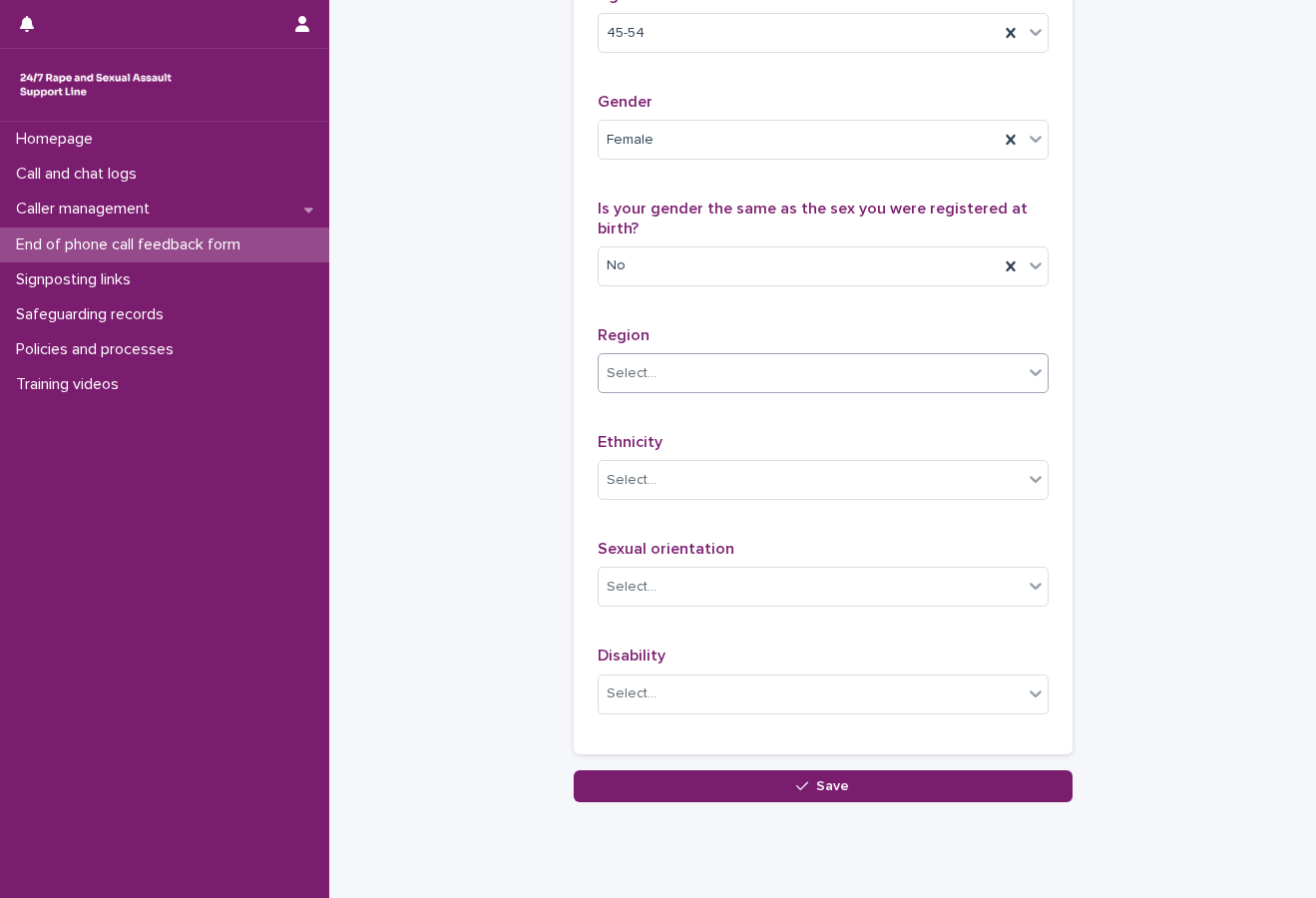 click on "Select..." at bounding box center [810, 373] 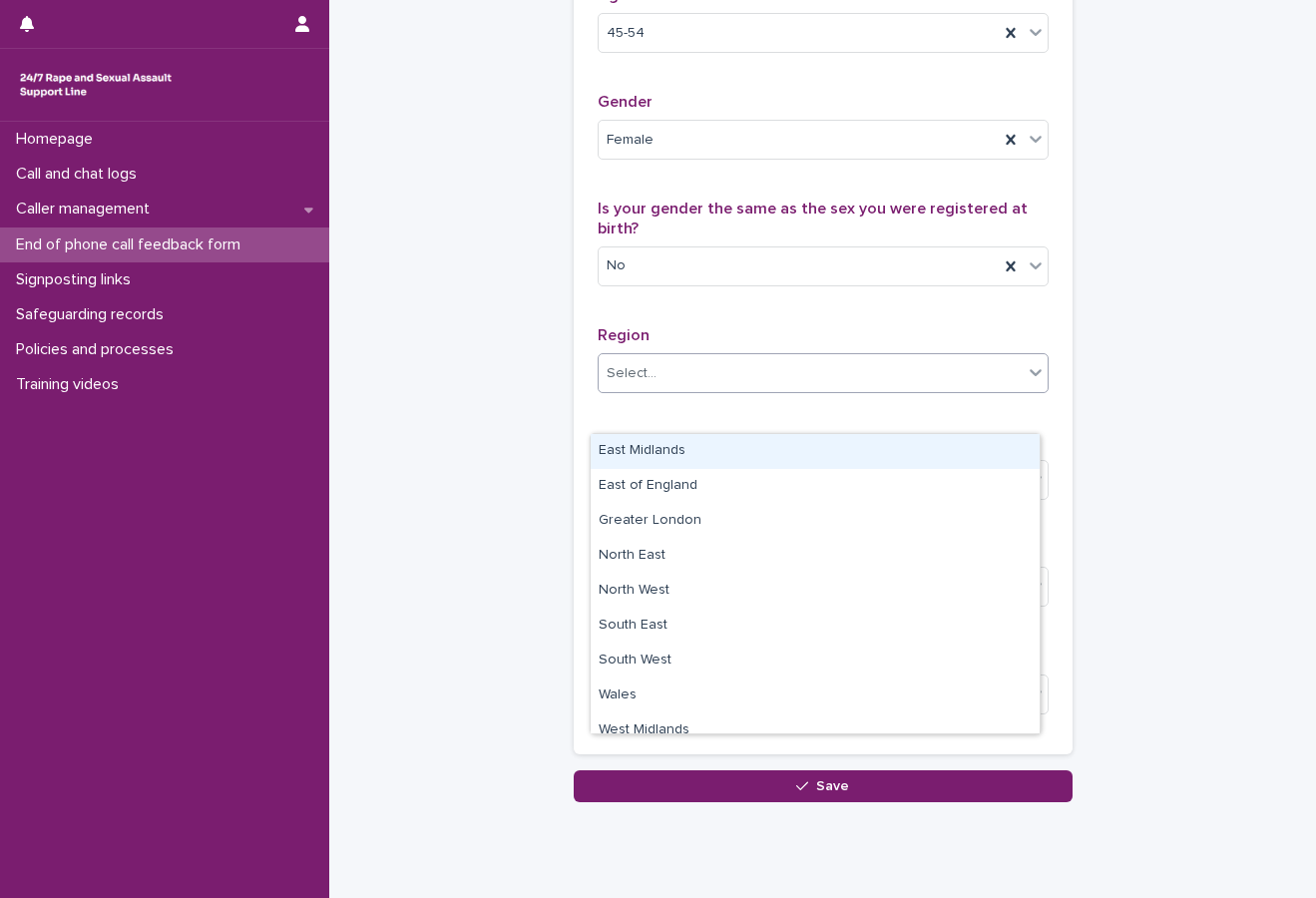 click on "**********" at bounding box center (822, -83) 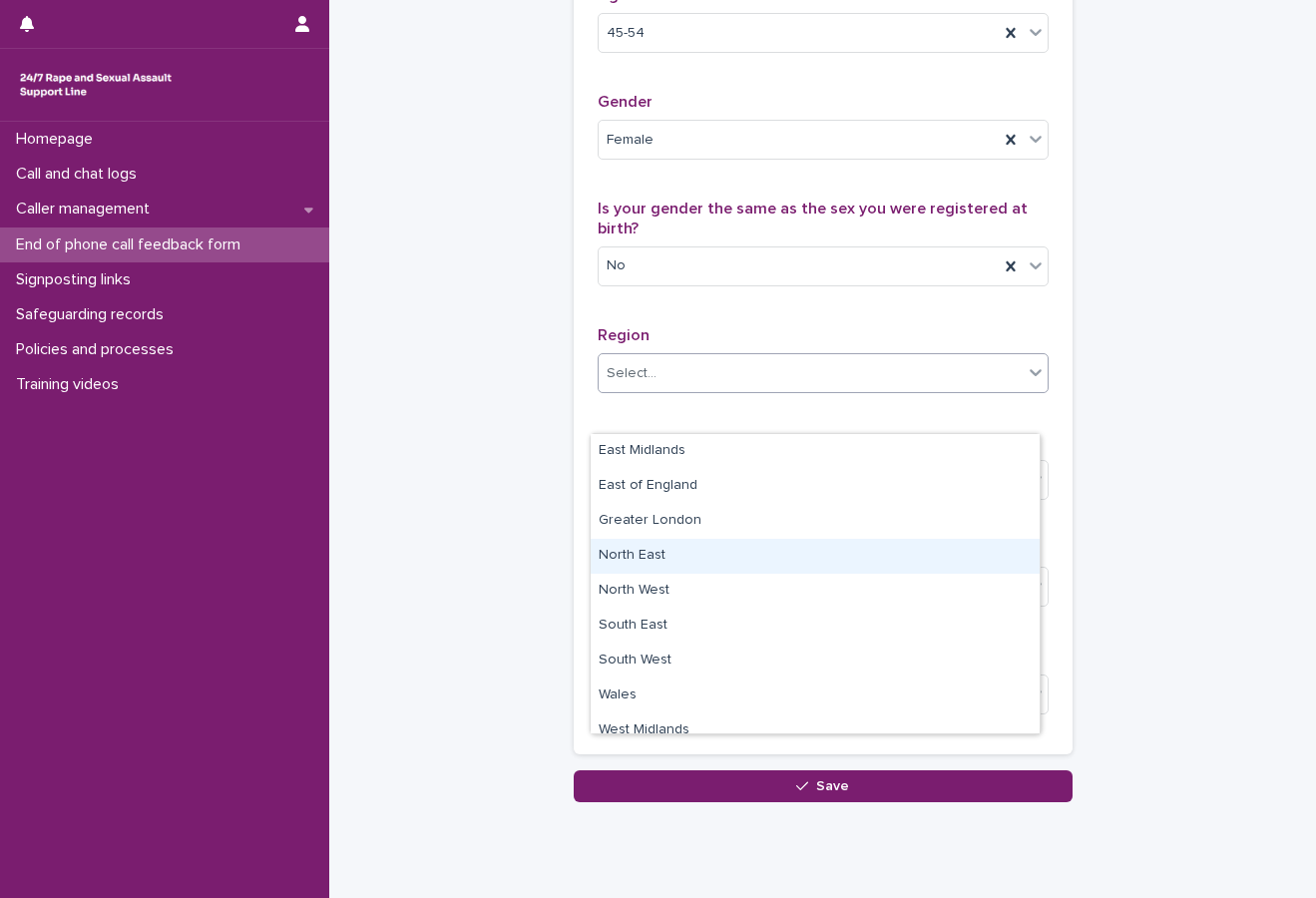 scroll, scrollTop: 120, scrollLeft: 0, axis: vertical 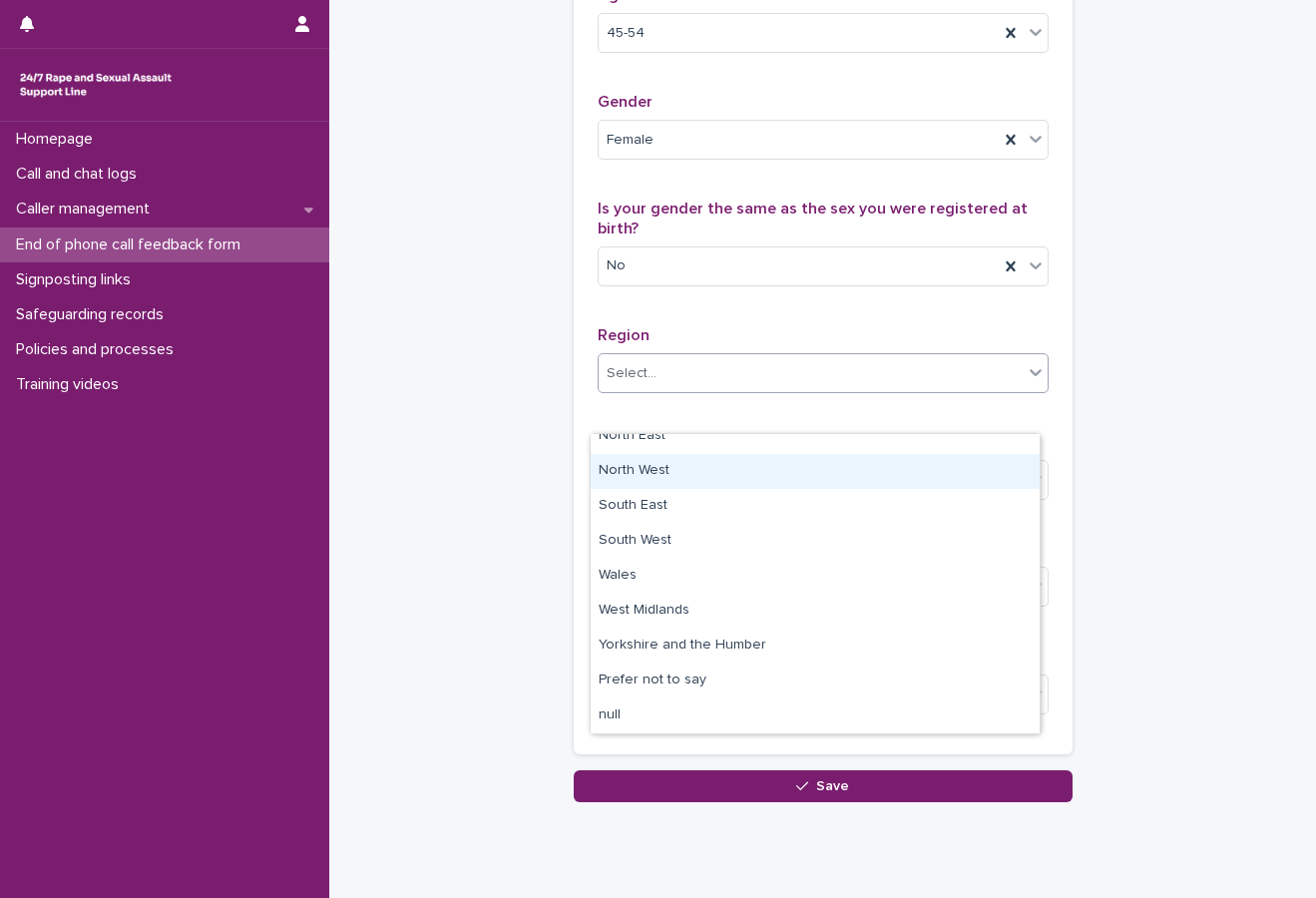 click on "**********" at bounding box center (822, -83) 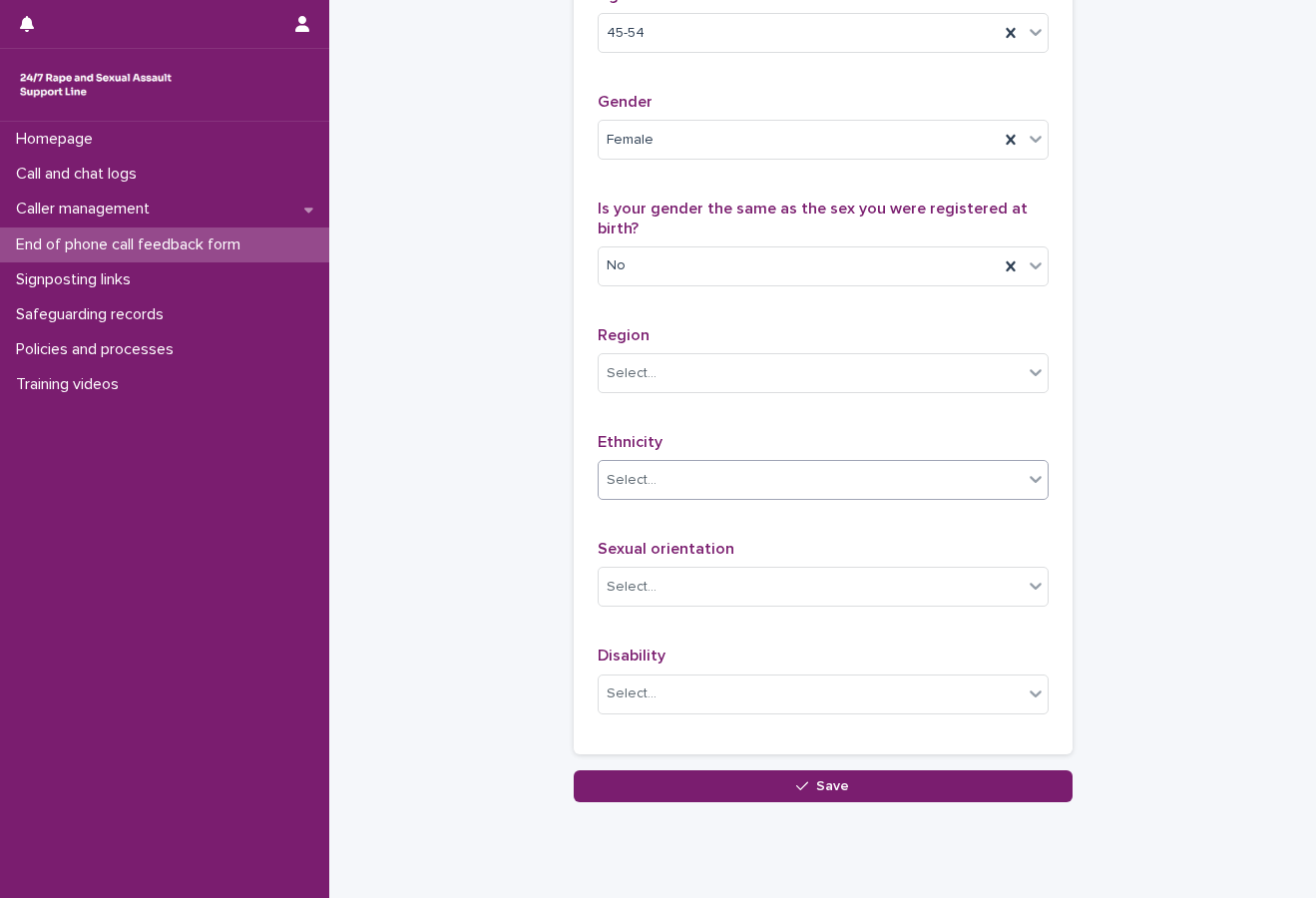 click on "Select..." at bounding box center (810, 480) 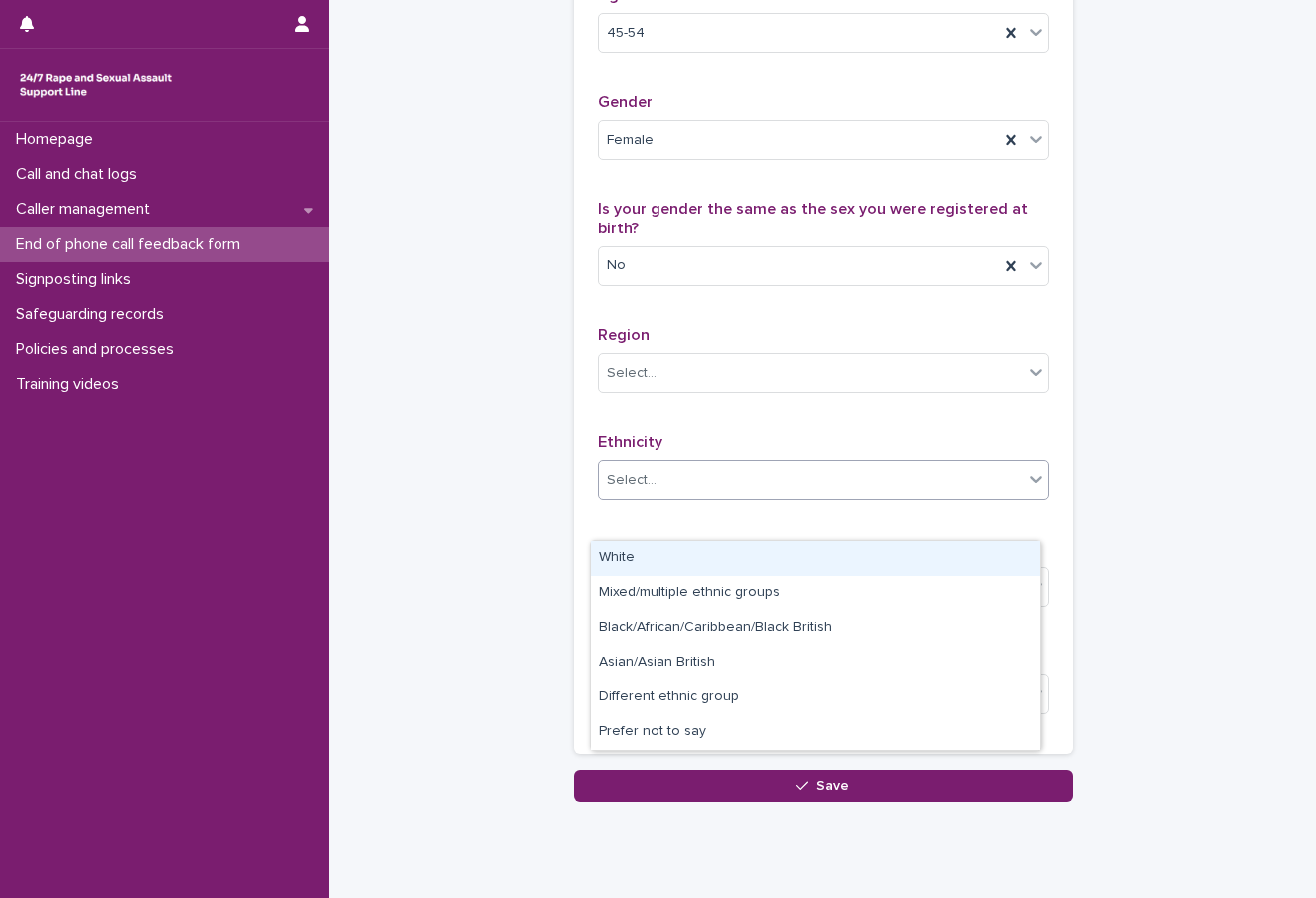 click on "White" at bounding box center [815, 558] 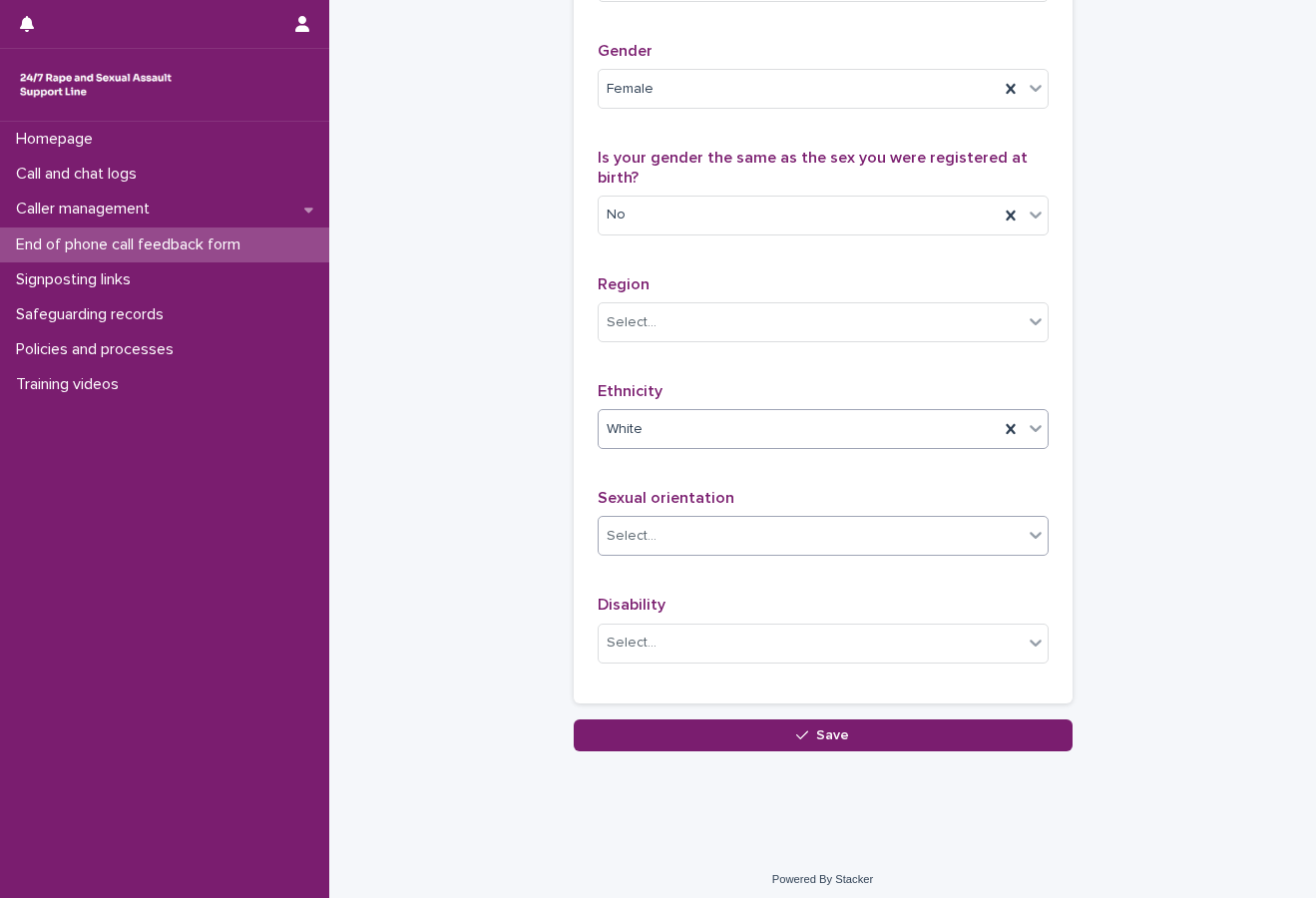 scroll, scrollTop: 1070, scrollLeft: 0, axis: vertical 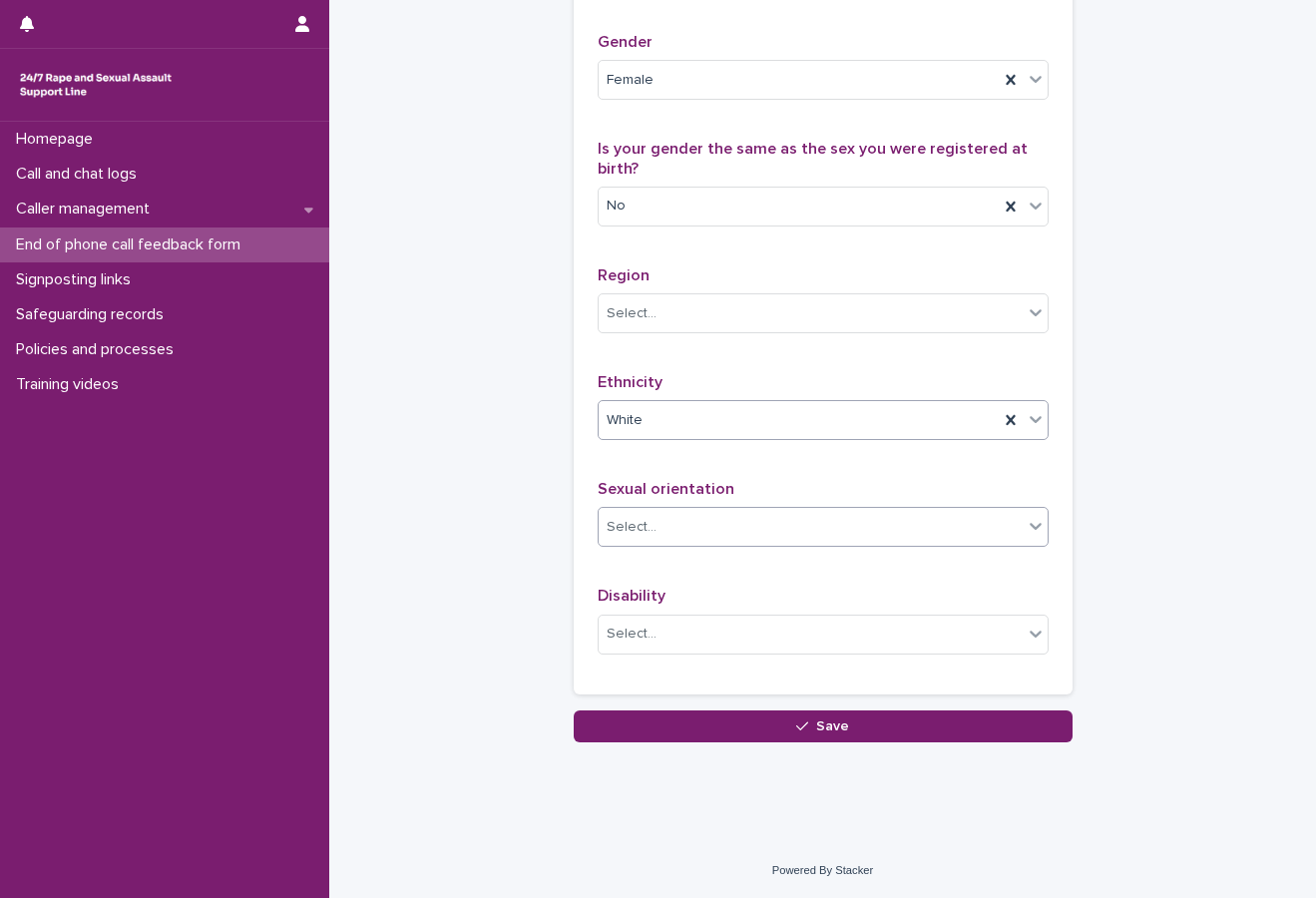 click on "Select..." at bounding box center [810, 527] 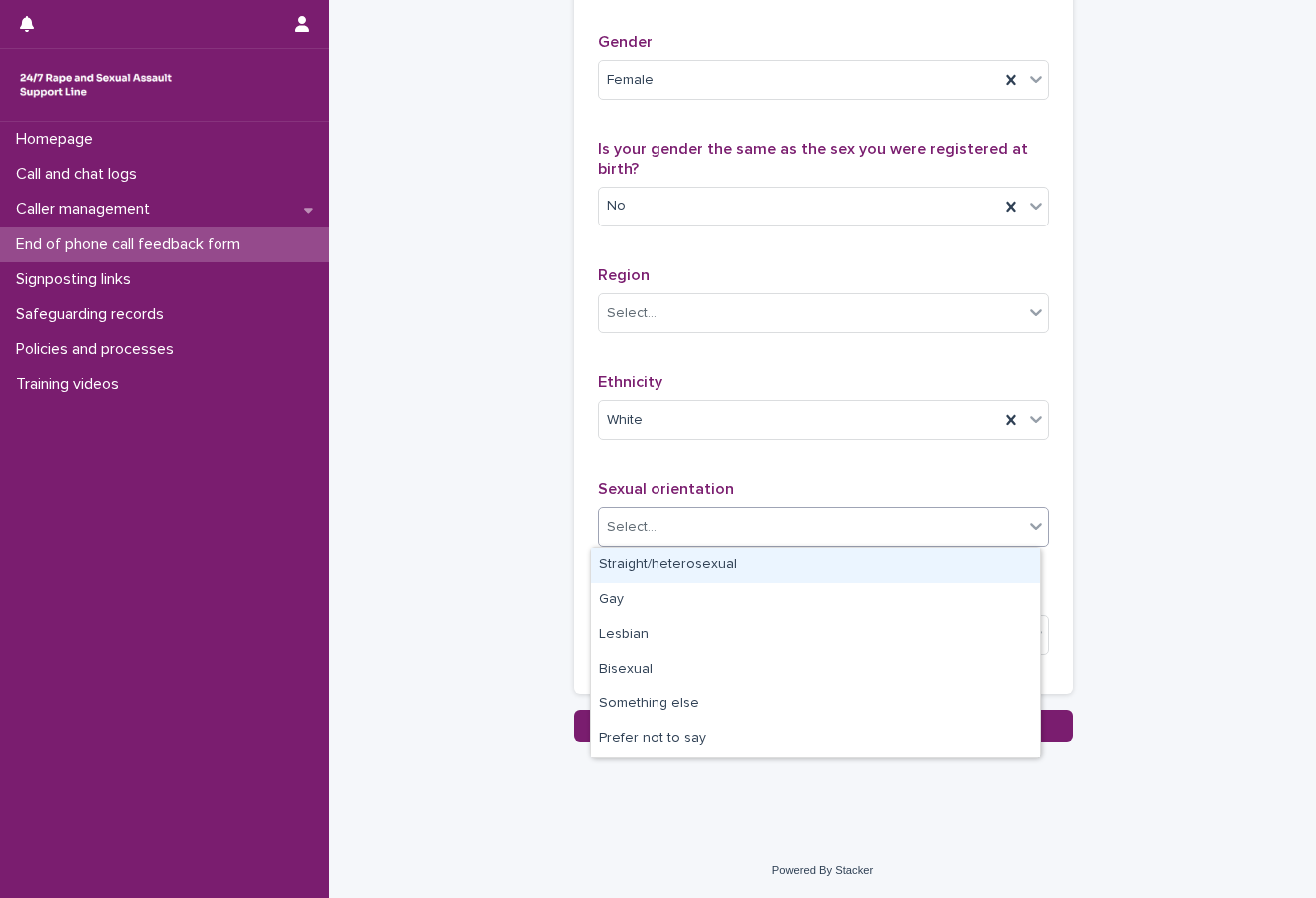 click on "Straight/heterosexual" at bounding box center (815, 565) 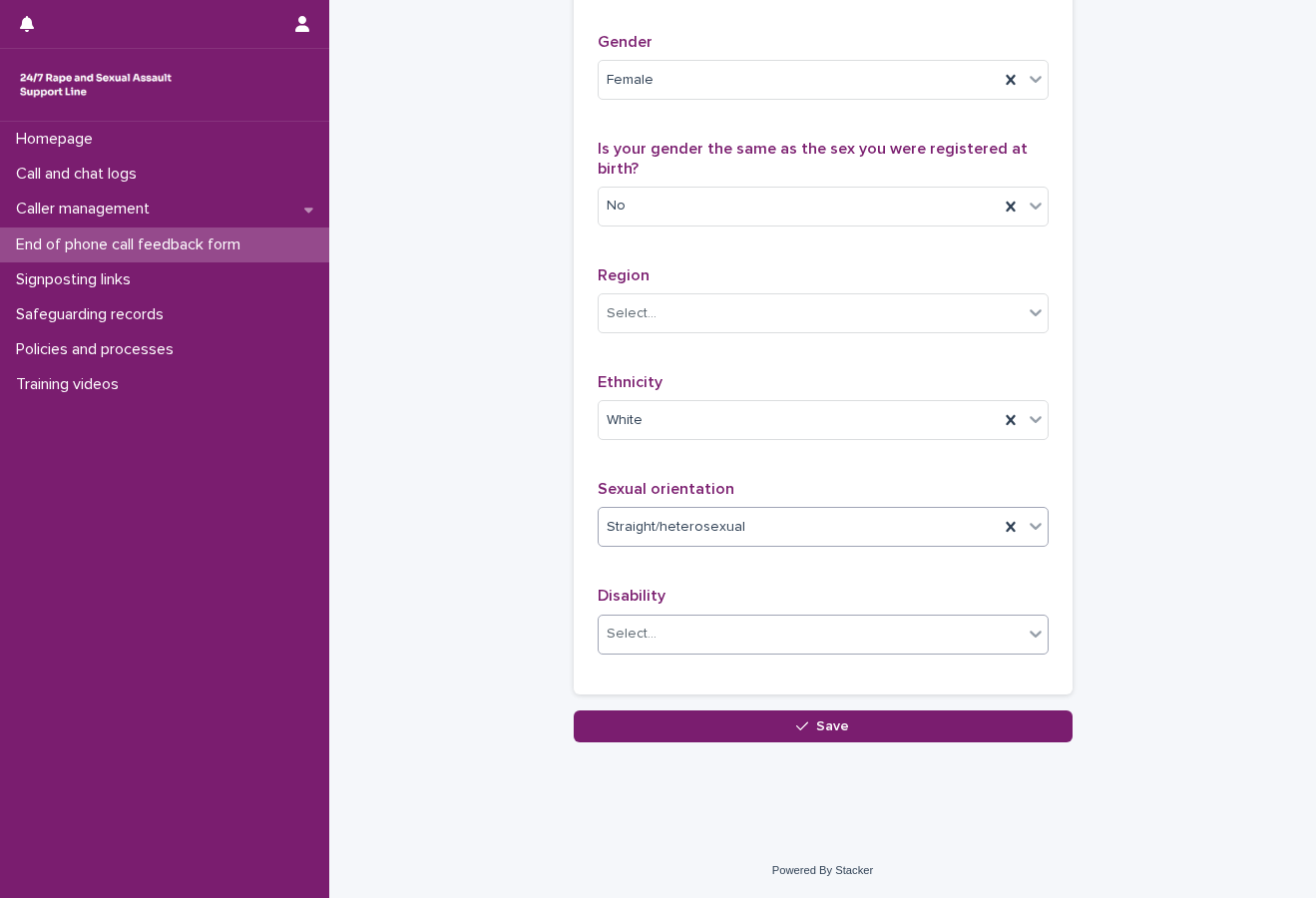 click on "Select..." at bounding box center [810, 634] 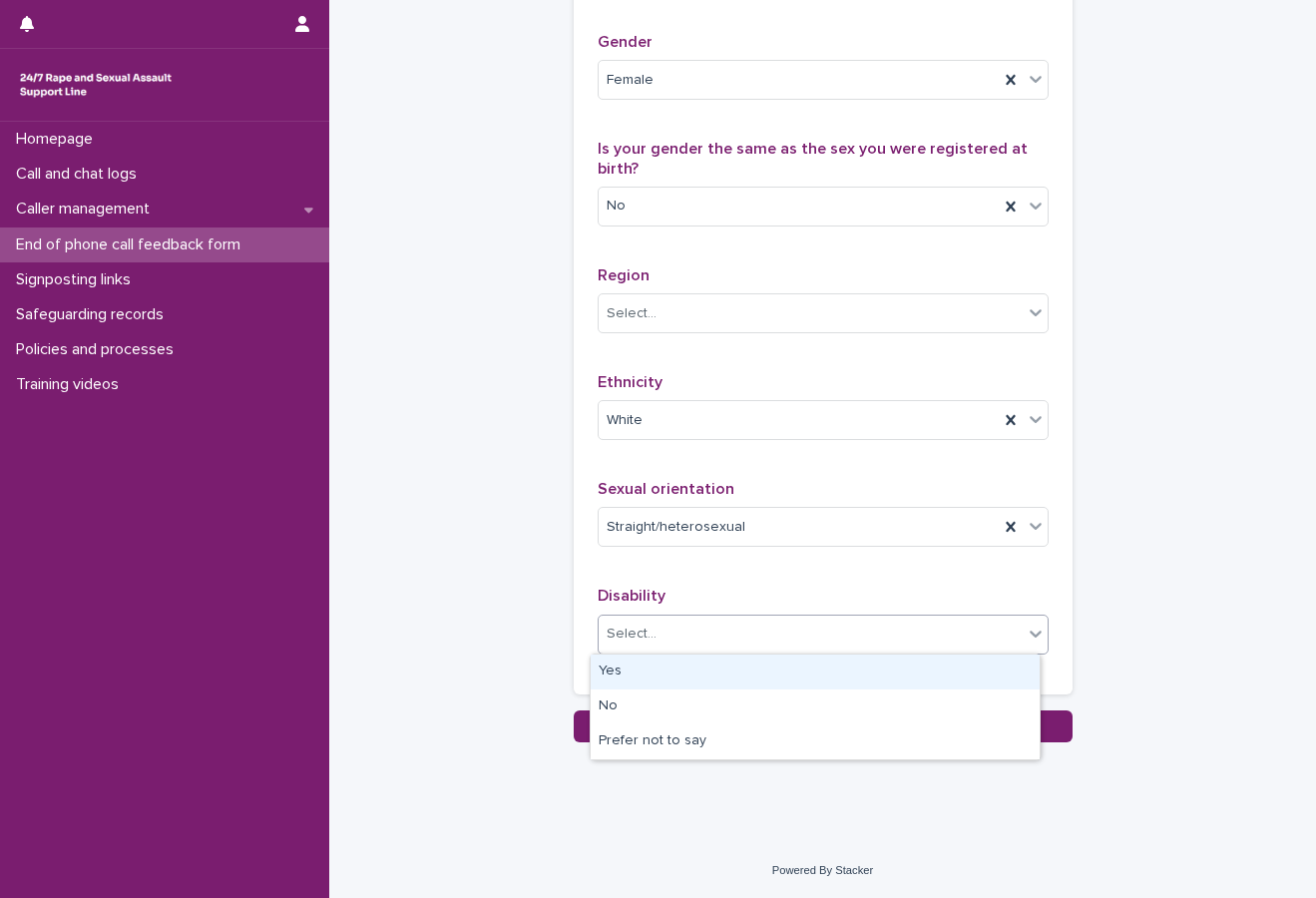 click on "Yes" at bounding box center [815, 672] 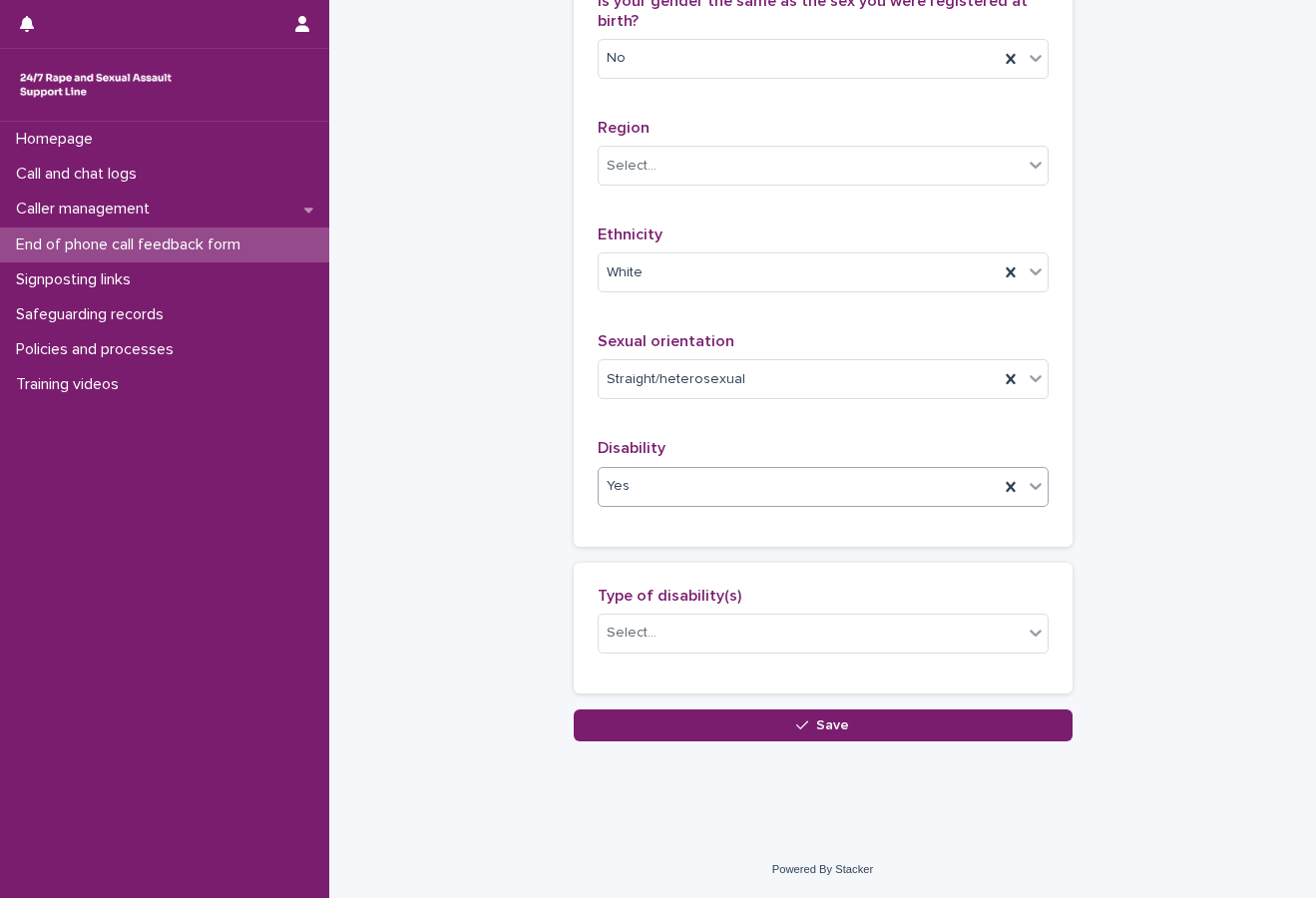 scroll, scrollTop: 1216, scrollLeft: 0, axis: vertical 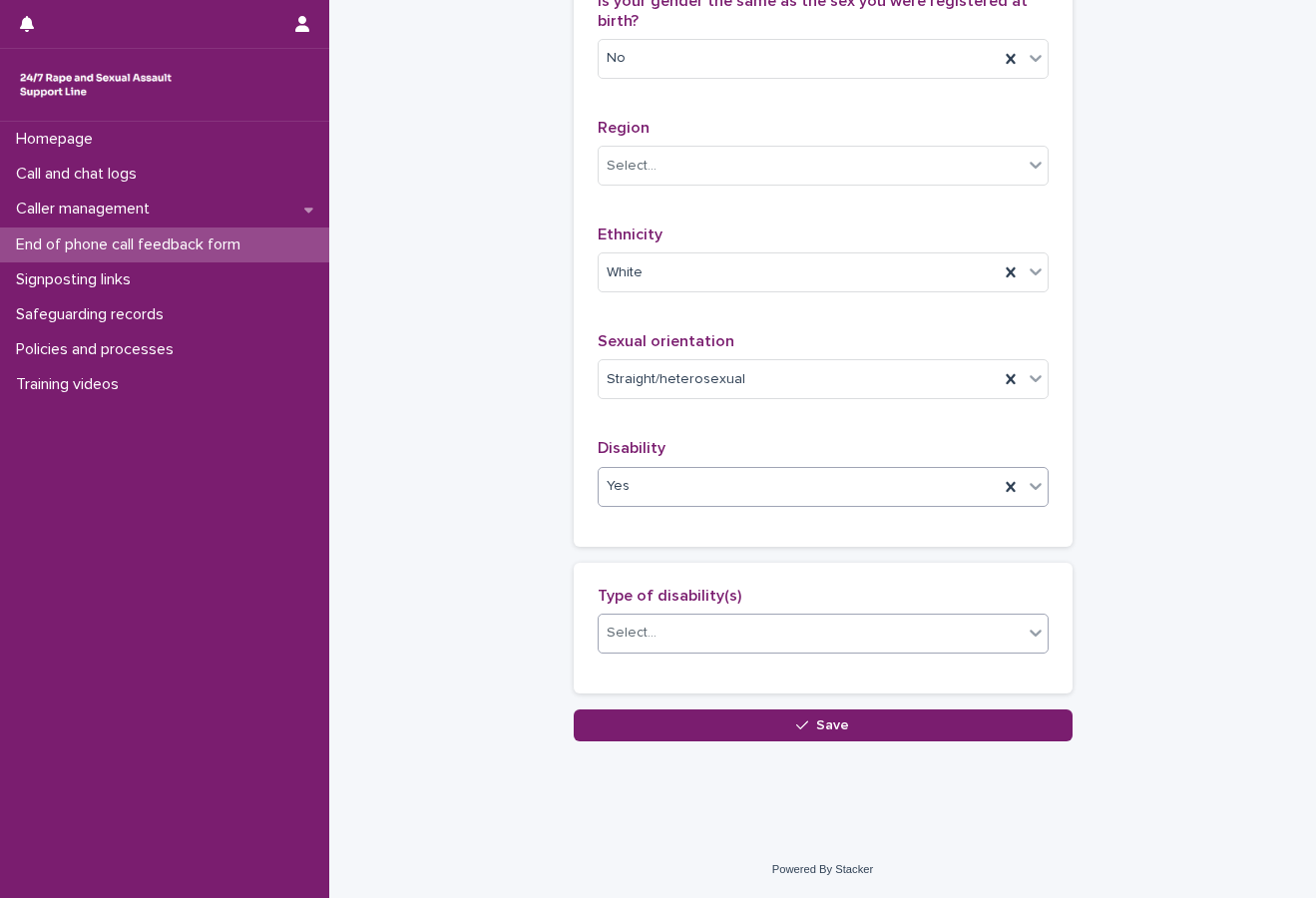 click on "Select..." at bounding box center (810, 633) 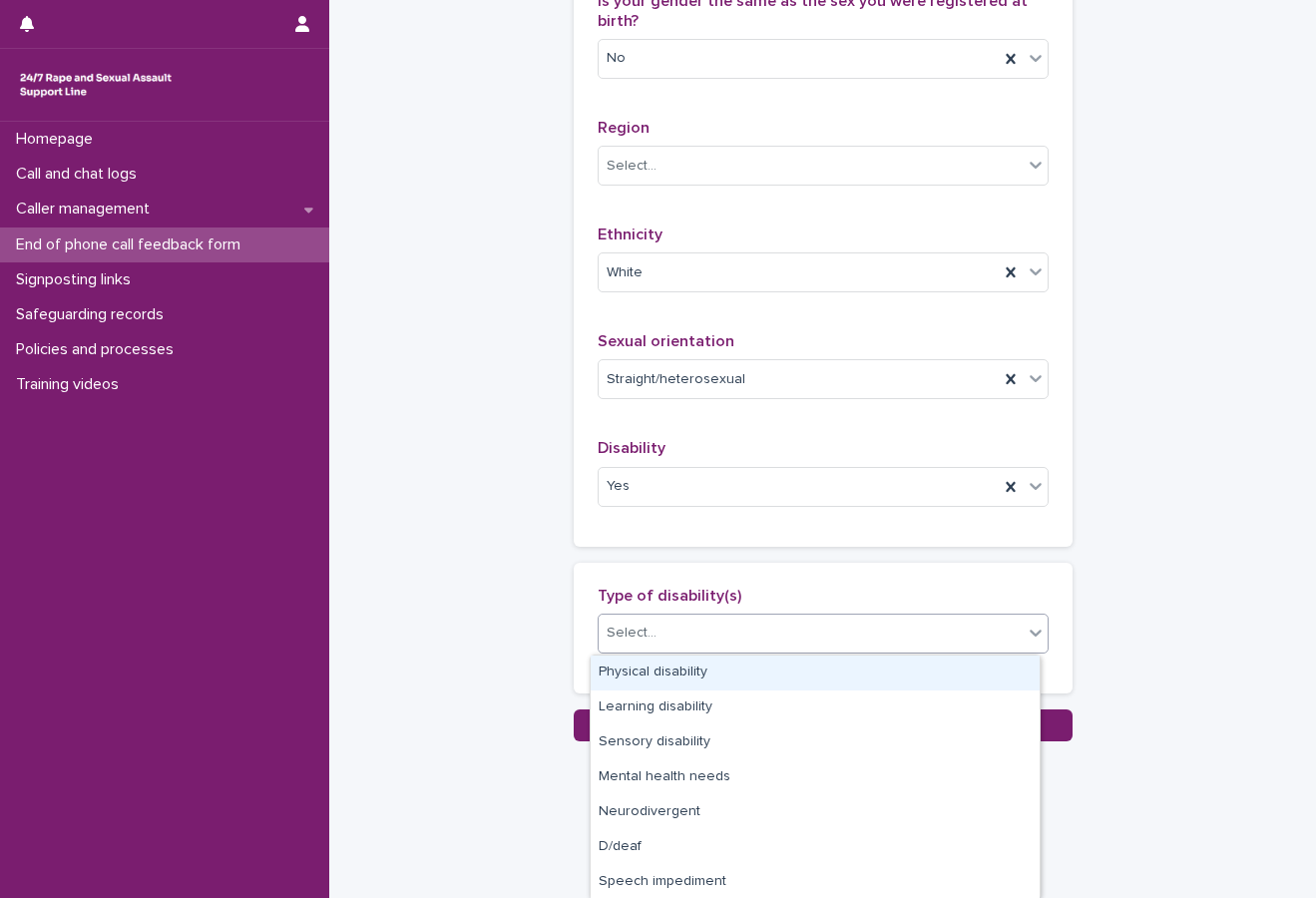 click on "Physical disability" at bounding box center [815, 673] 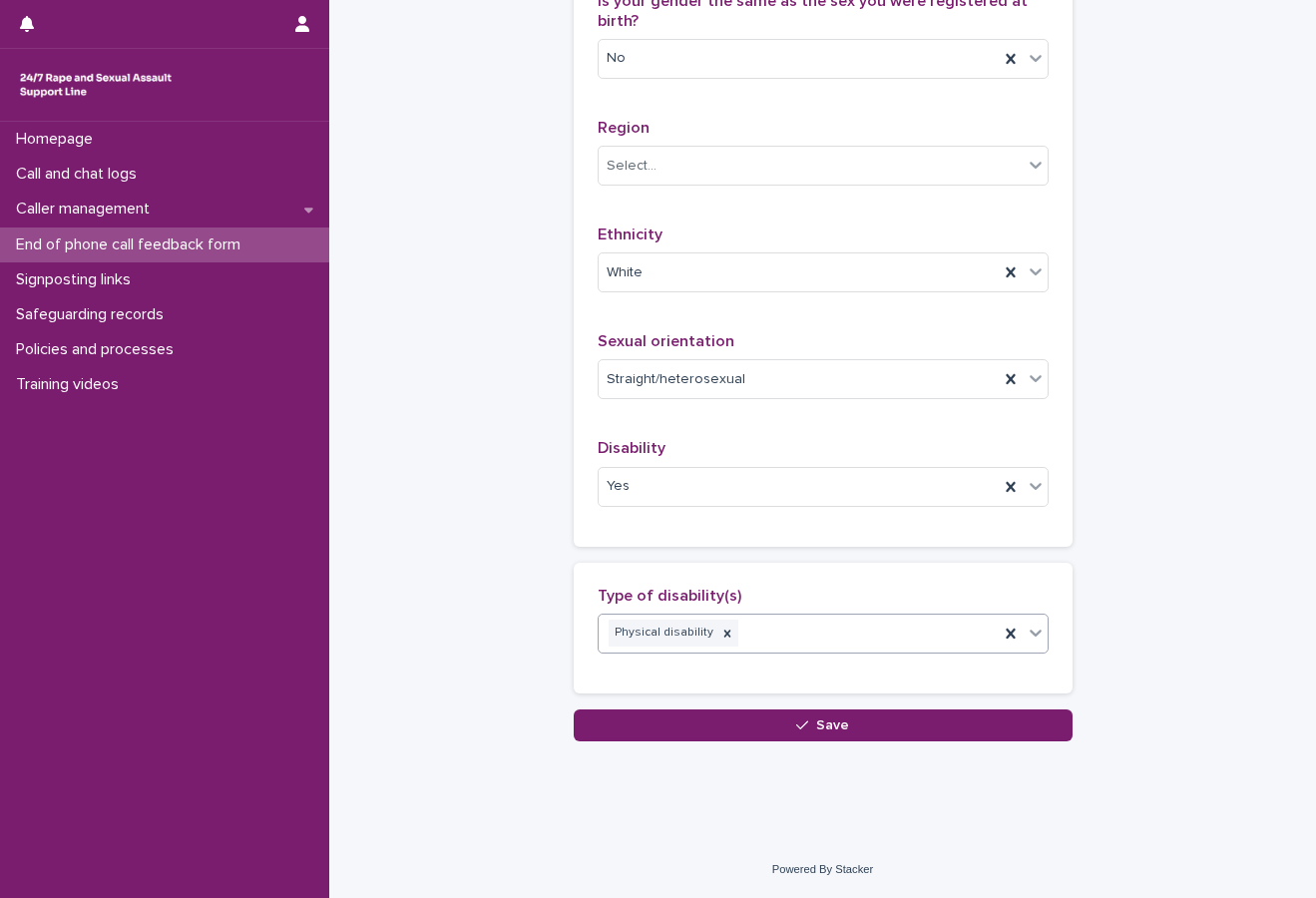 click on "**********" at bounding box center [822, -218] 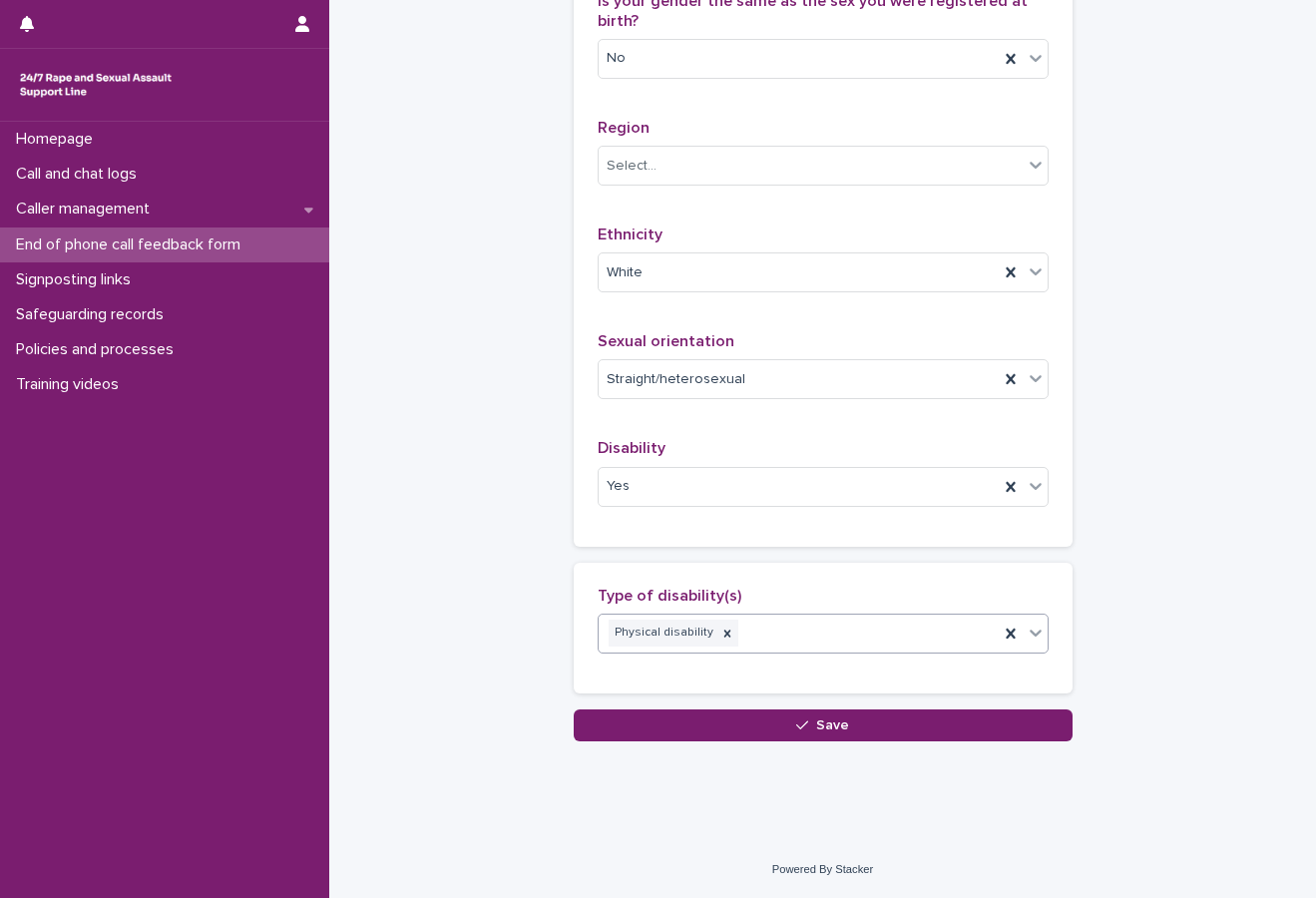 click on "Physical disability" at bounding box center (798, 633) 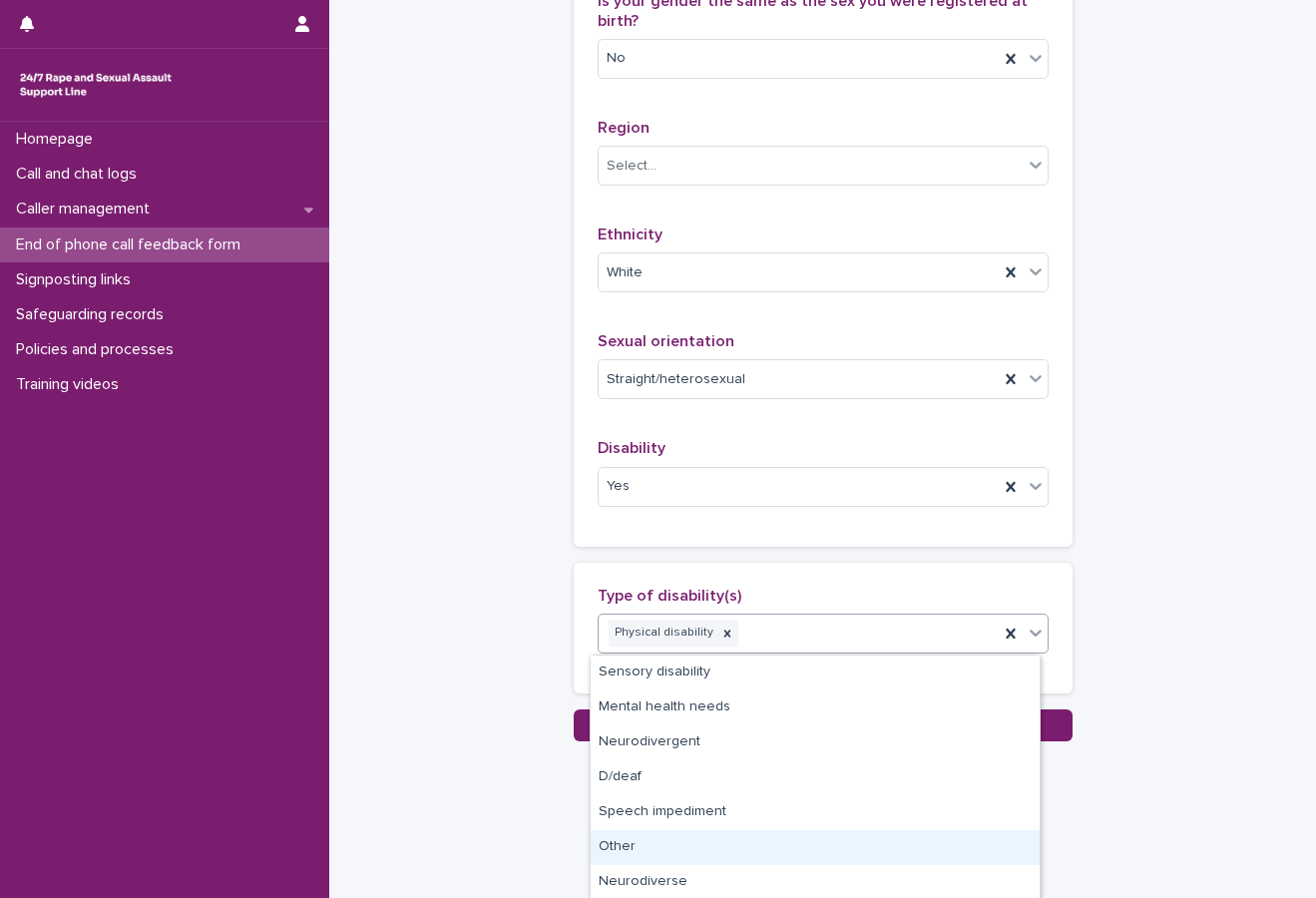 scroll, scrollTop: 0, scrollLeft: 0, axis: both 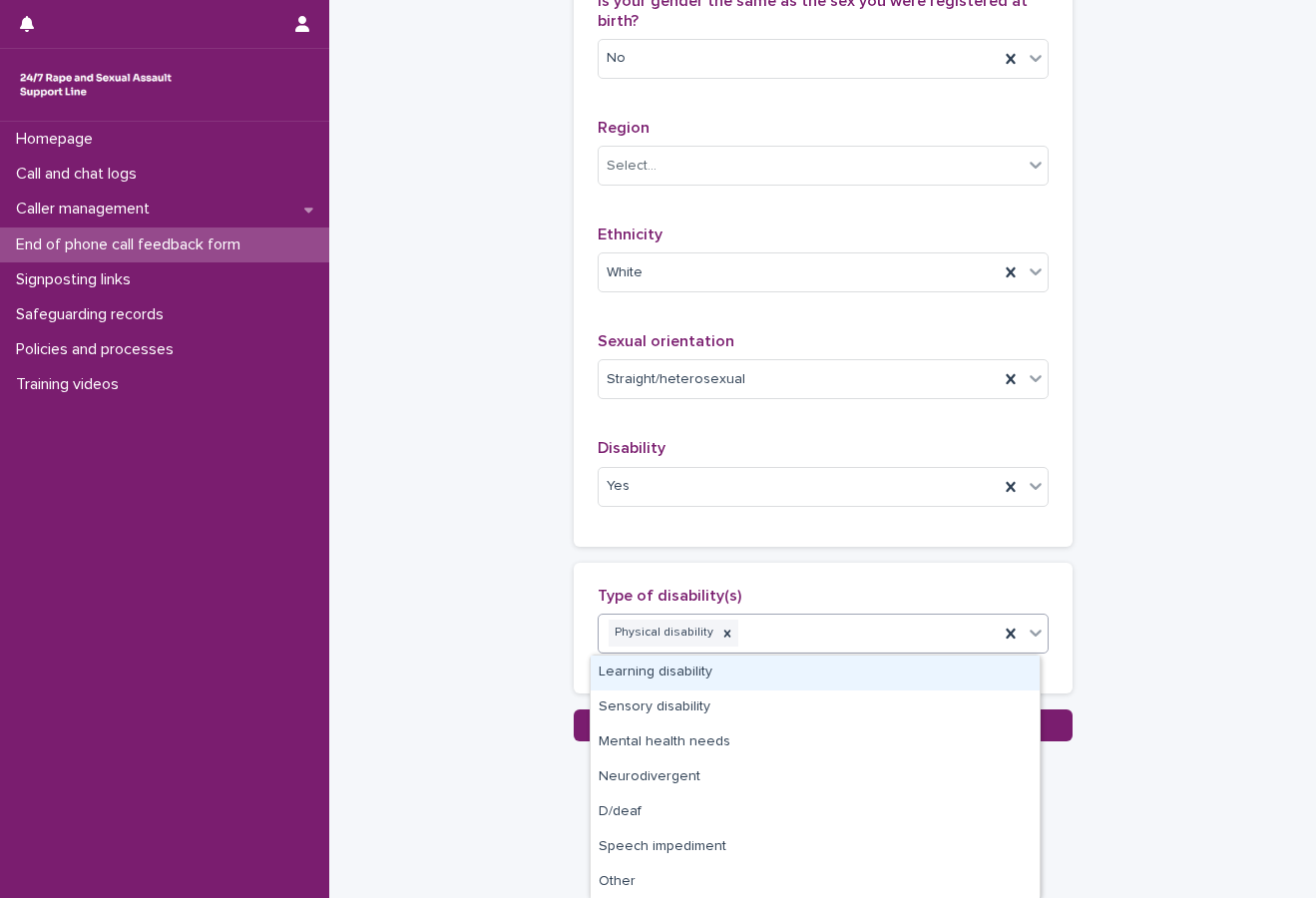 click on "**********" at bounding box center [822, -218] 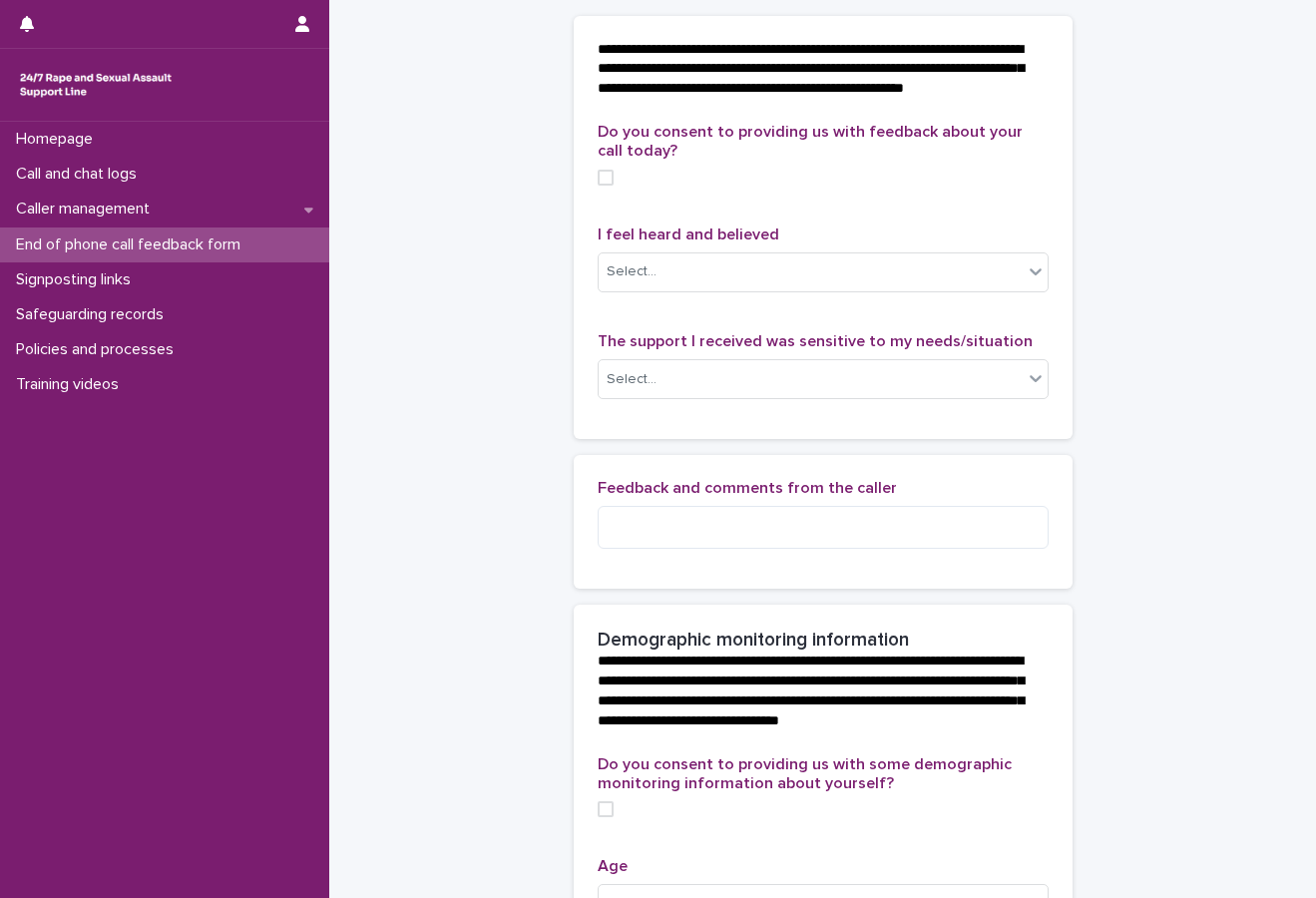 scroll, scrollTop: 0, scrollLeft: 0, axis: both 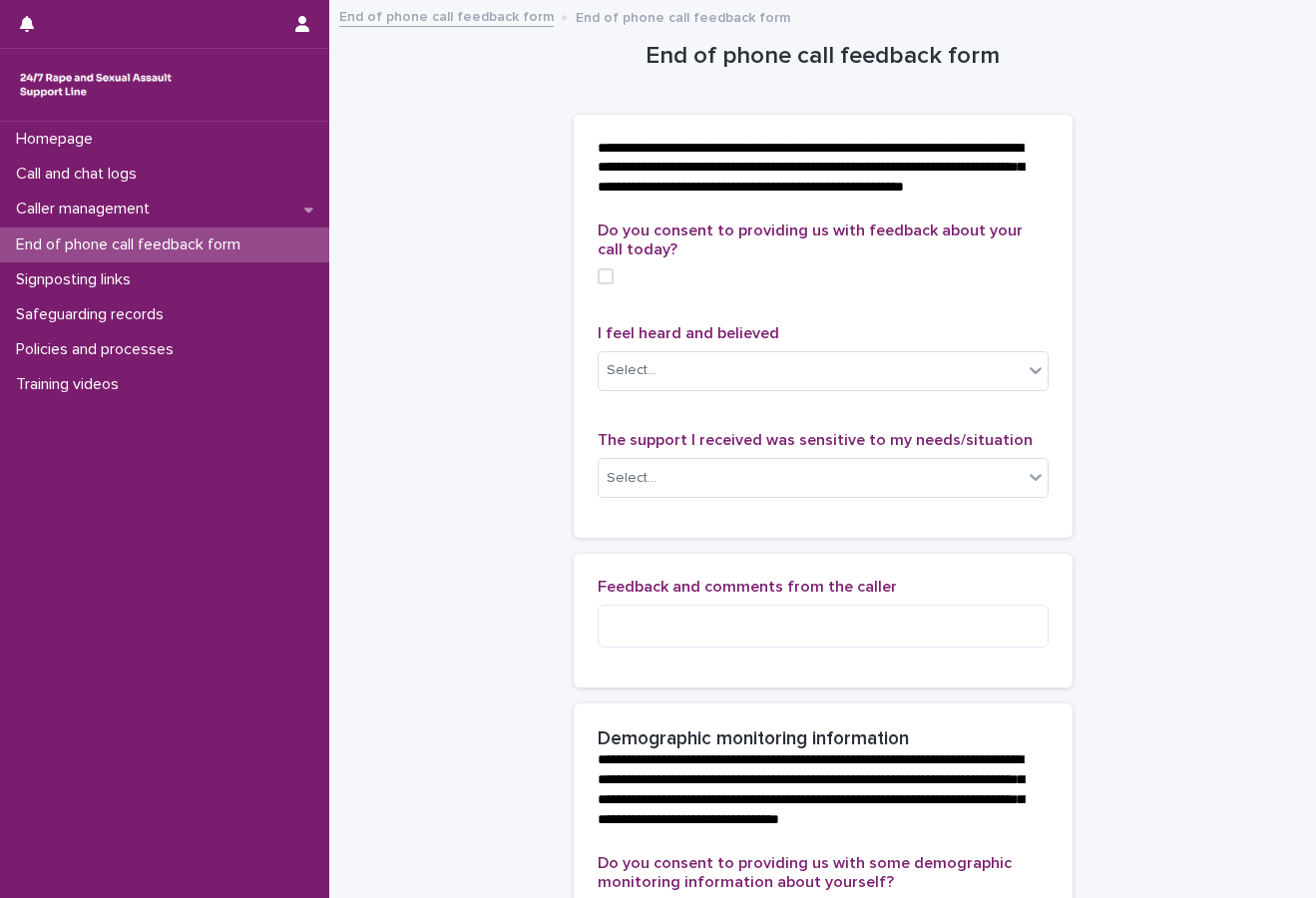 click on "**********" at bounding box center (822, 960) 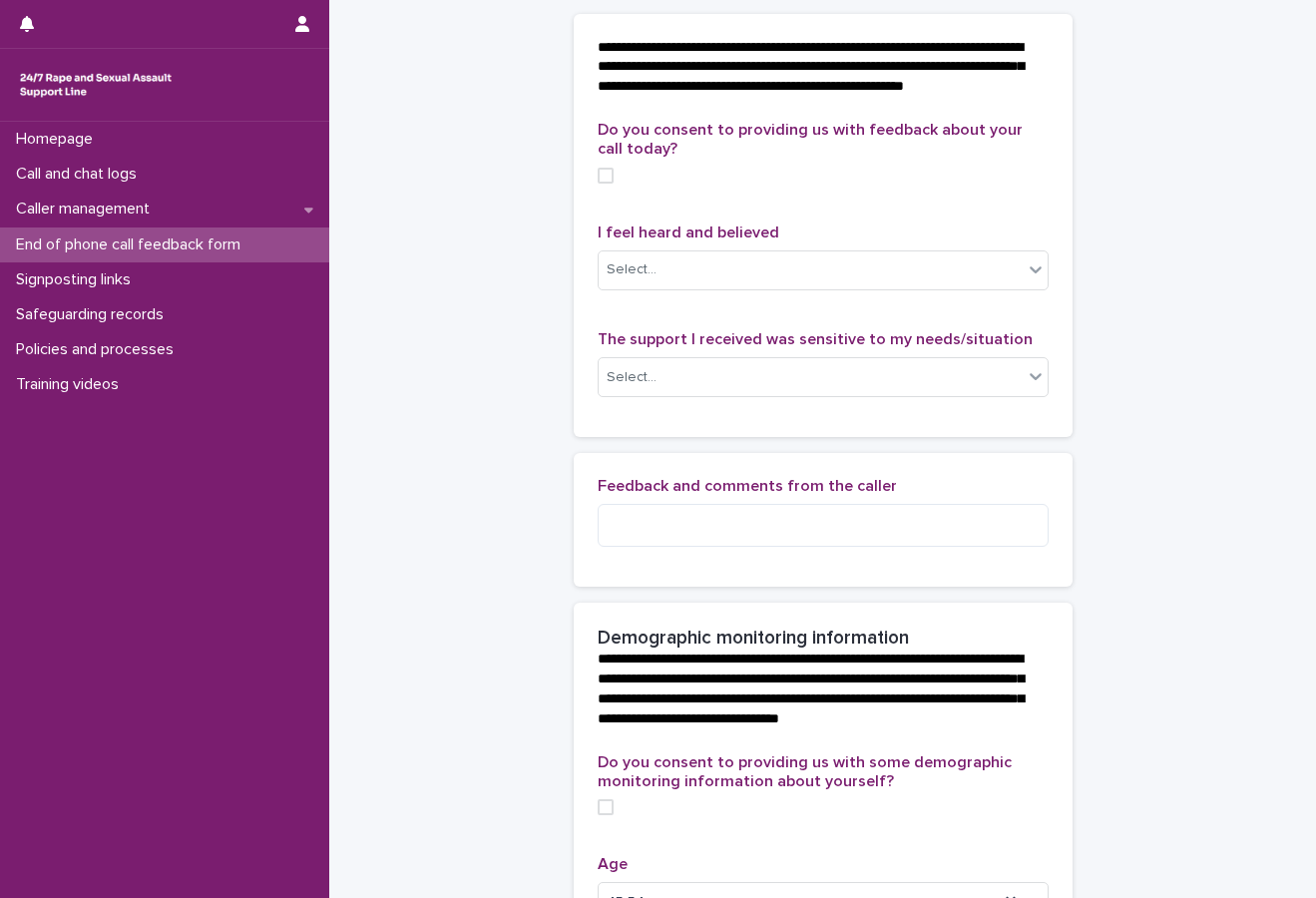 scroll, scrollTop: 200, scrollLeft: 0, axis: vertical 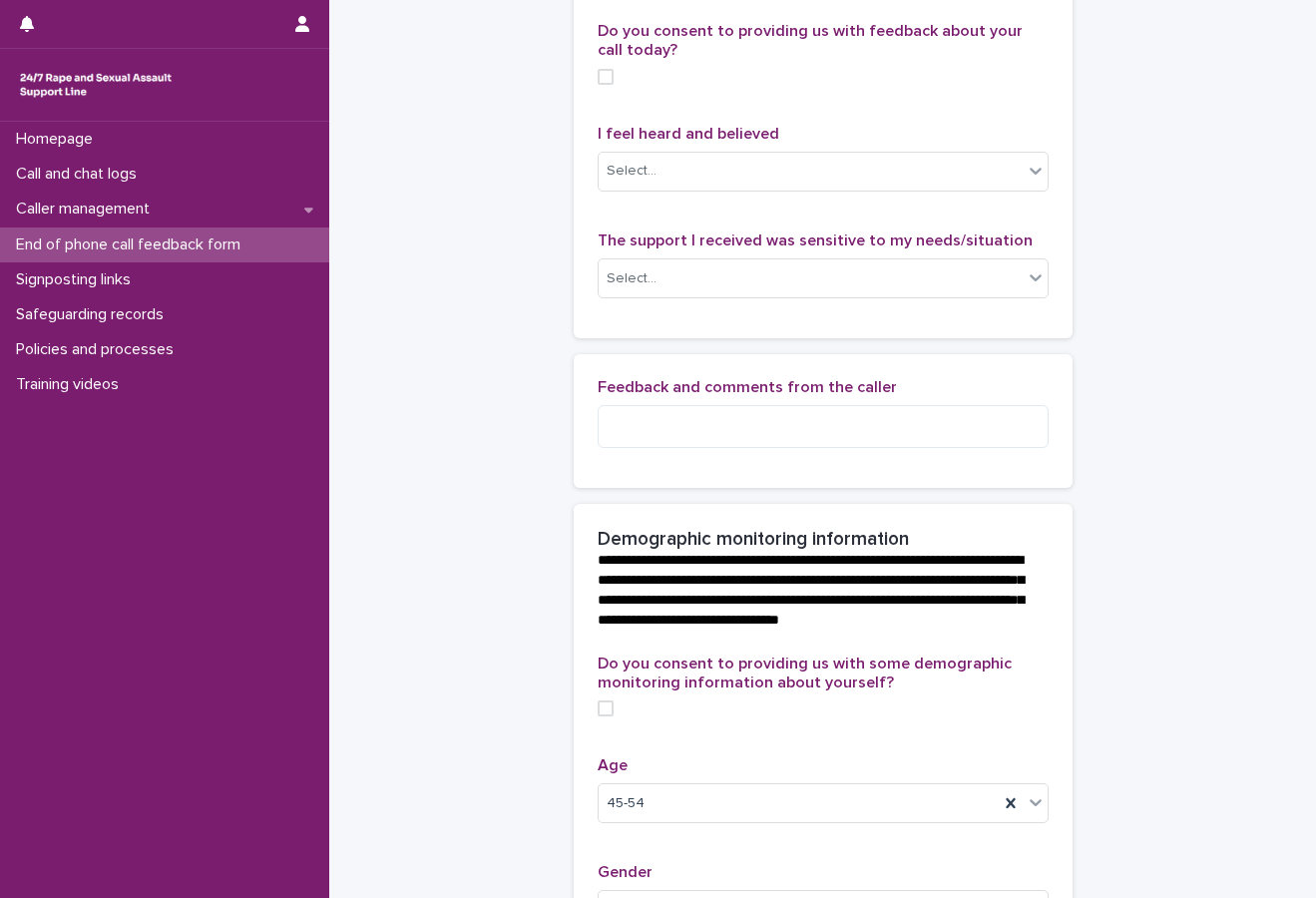 drag, startPoint x: 600, startPoint y: 748, endPoint x: 676, endPoint y: 670, distance: 108.903627 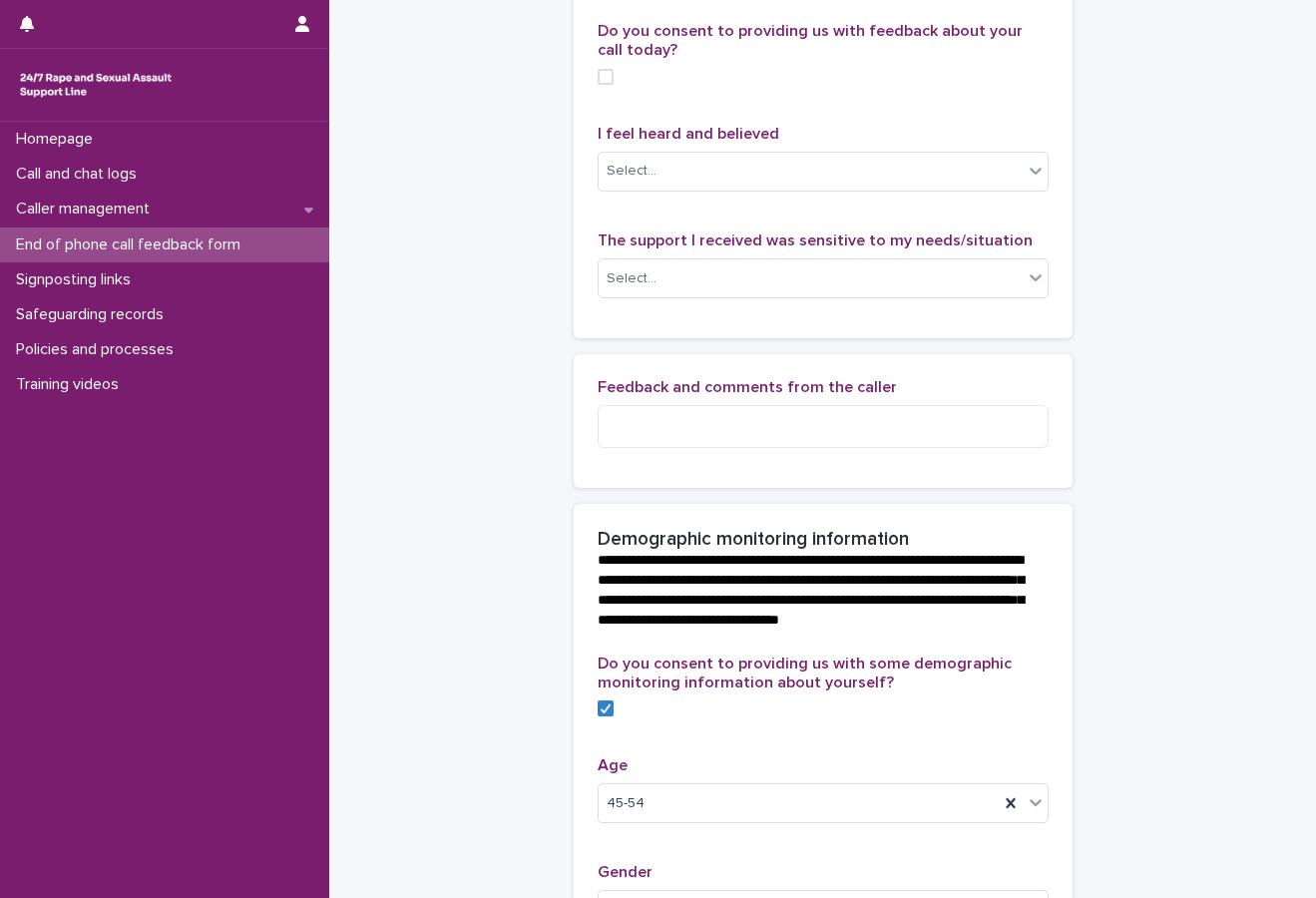 click on "**********" at bounding box center [822, 760] 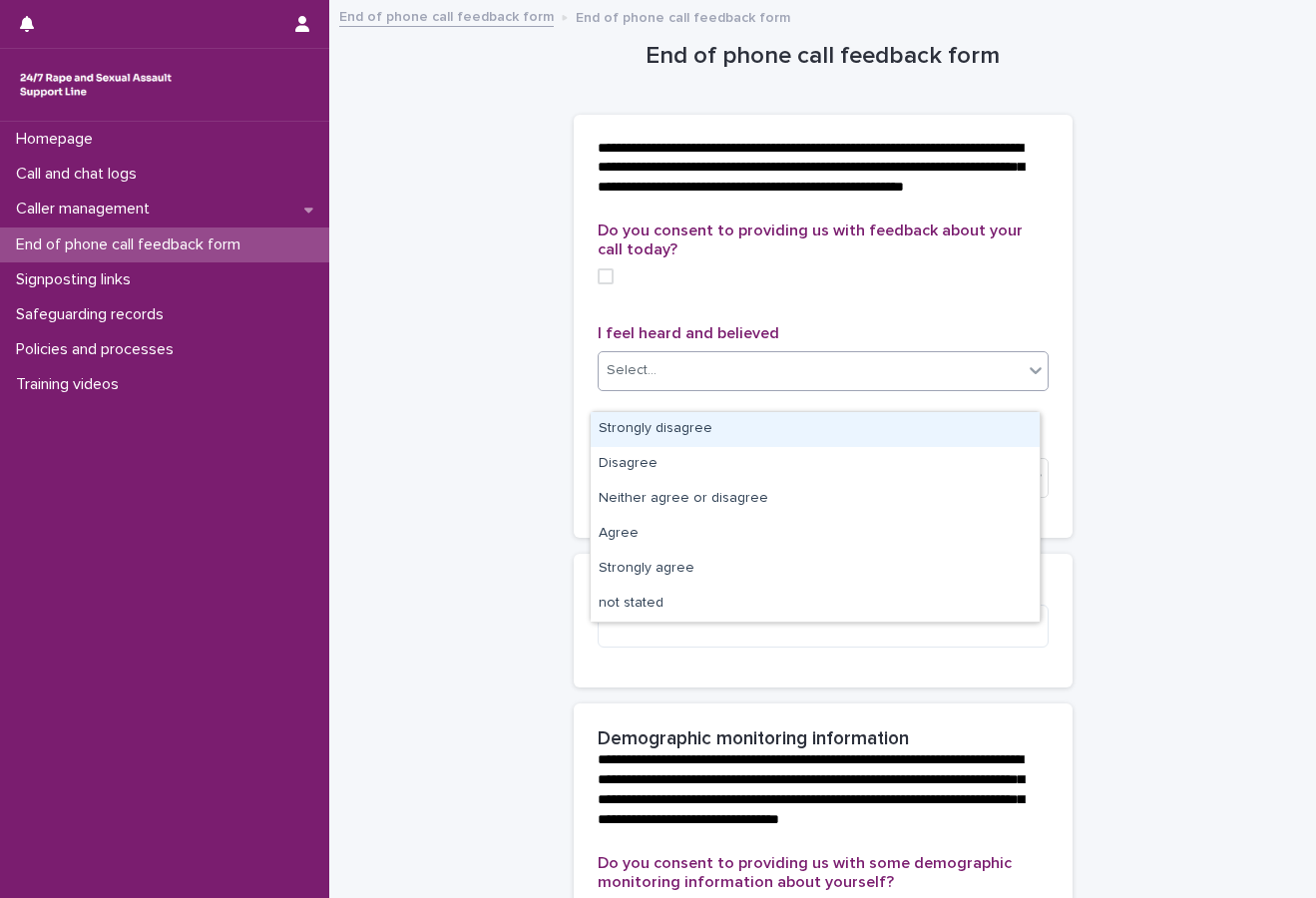 click on "Select..." at bounding box center (810, 370) 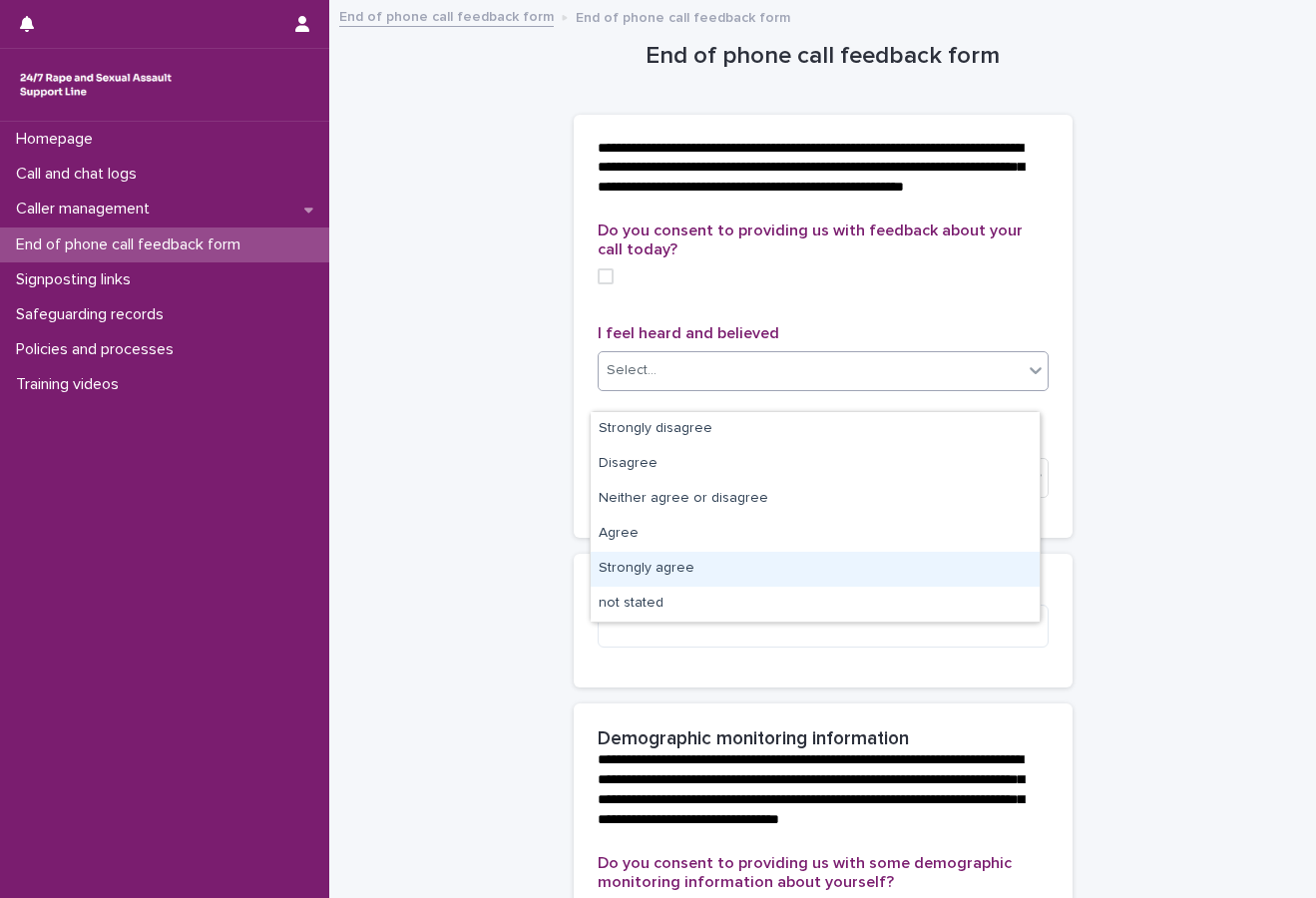 click on "Strongly agree" at bounding box center [815, 569] 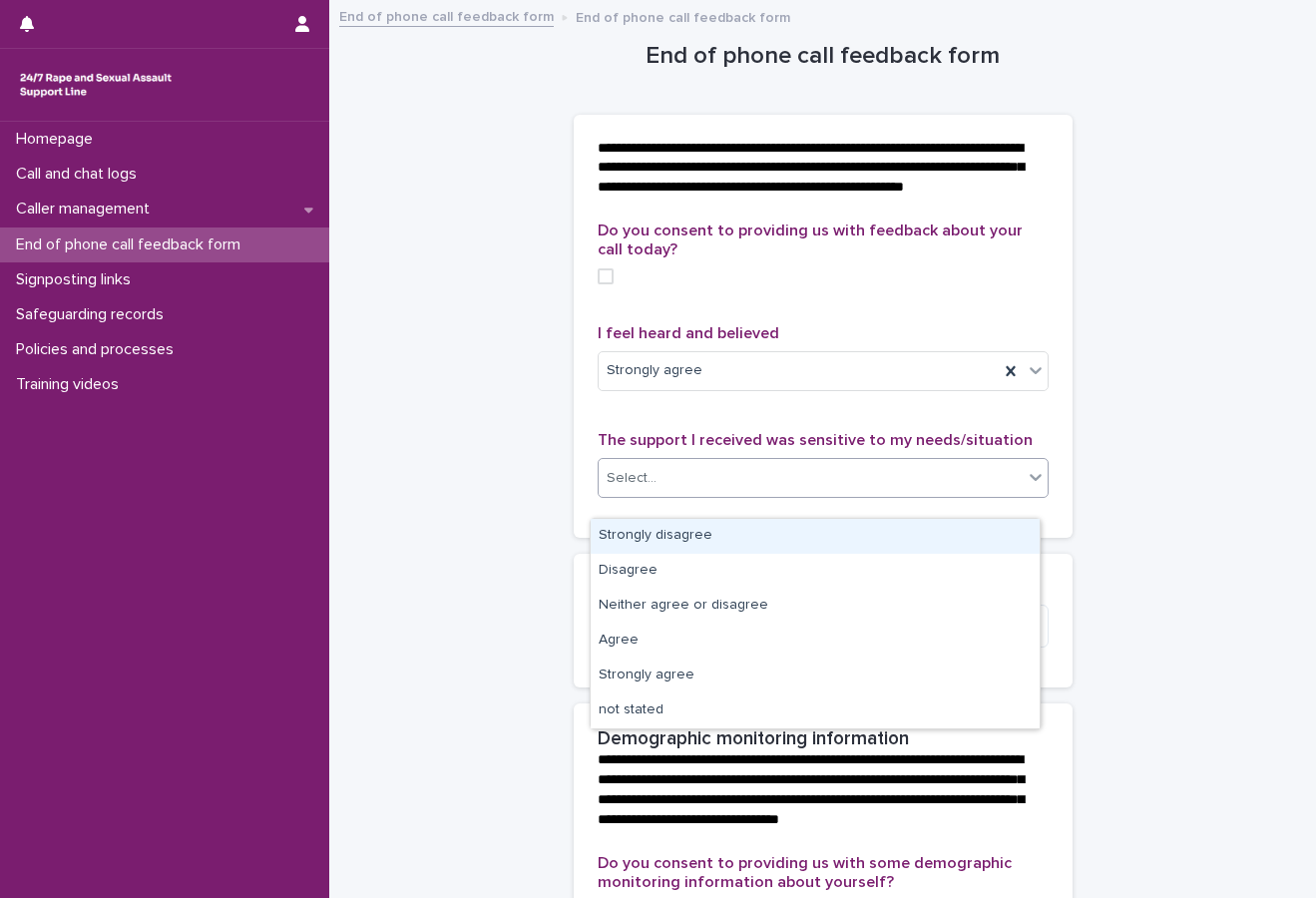 click on "Select..." at bounding box center [810, 478] 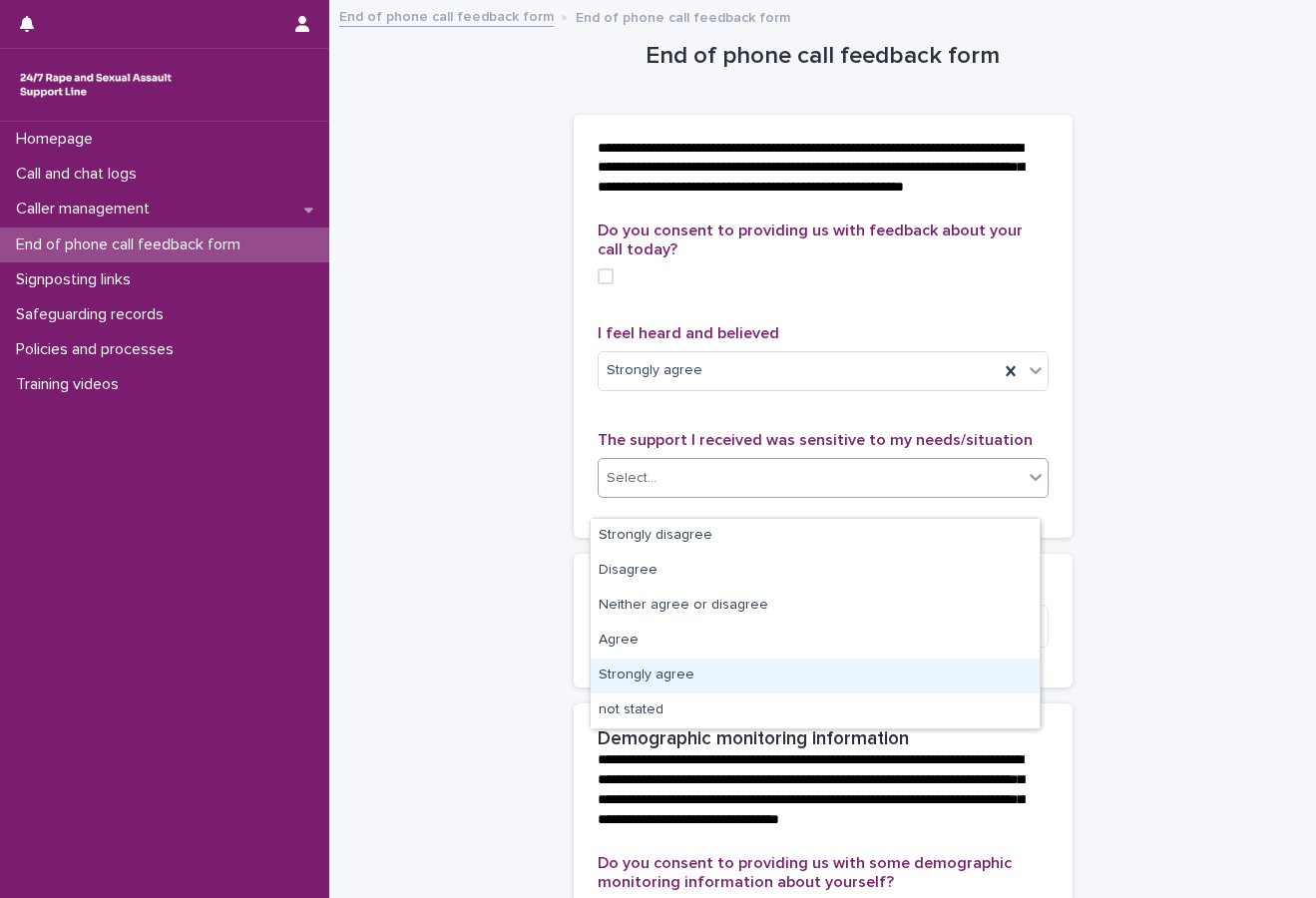 click on "Strongly agree" at bounding box center (815, 675) 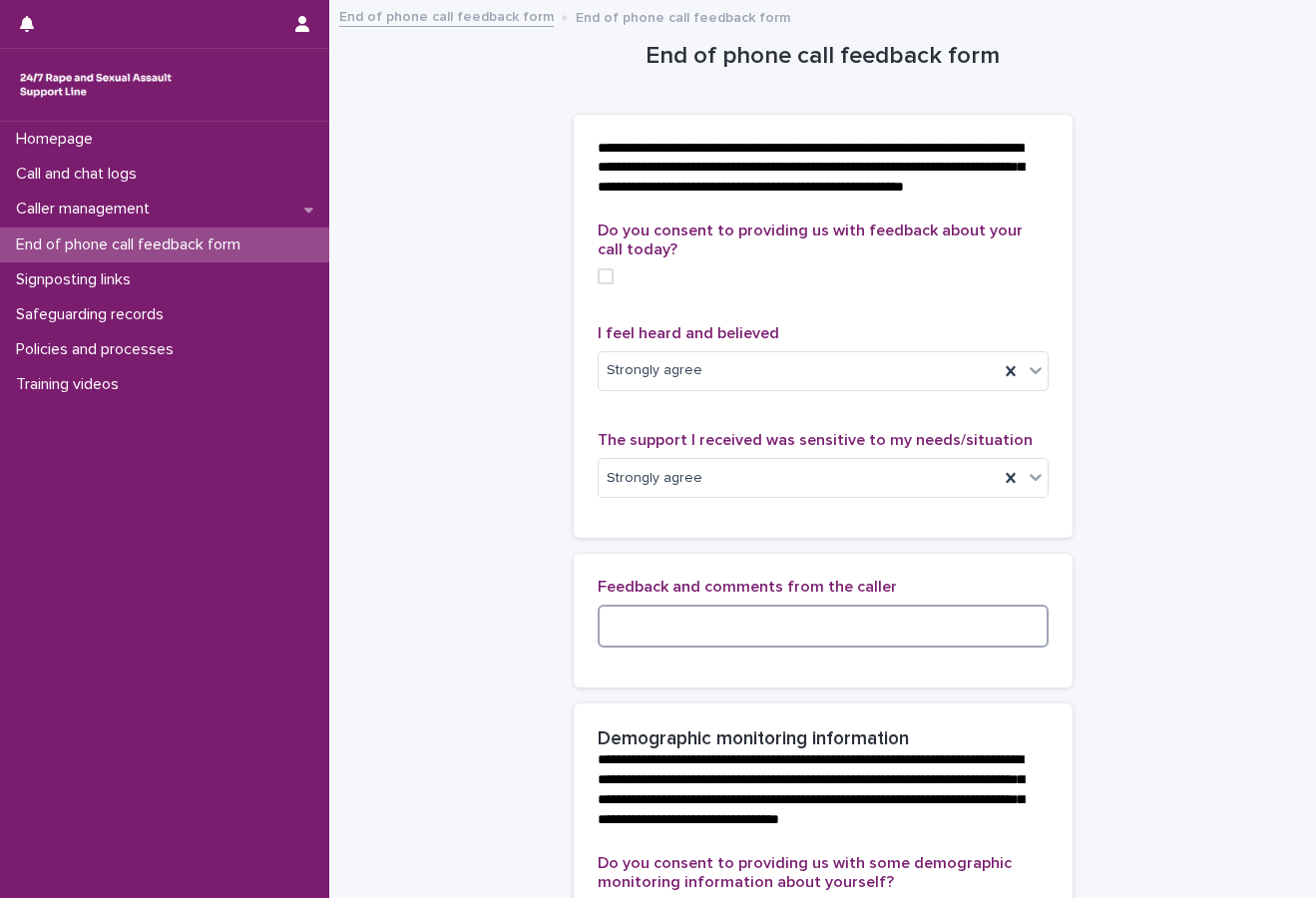 click at bounding box center (823, 626) 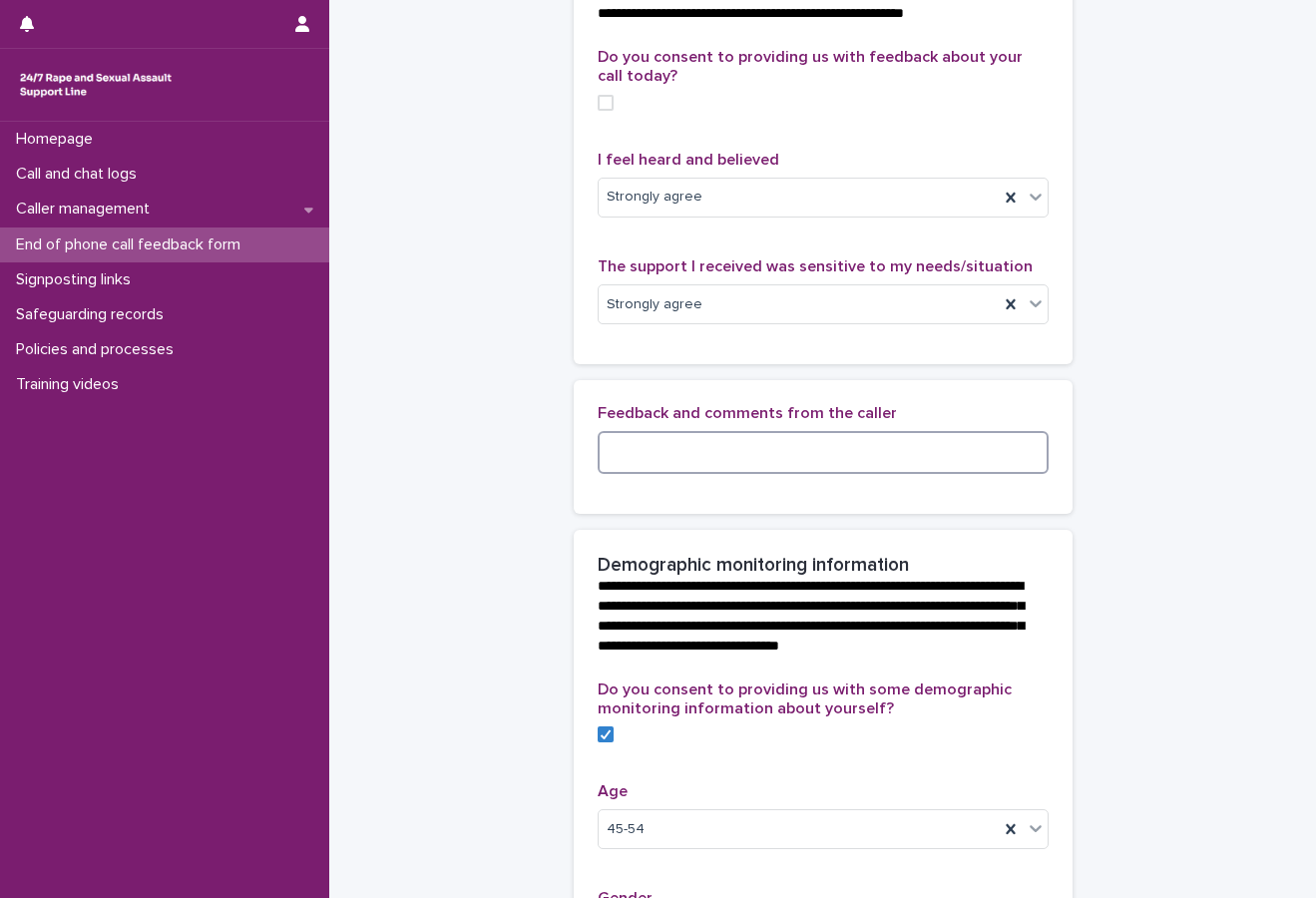 scroll, scrollTop: 200, scrollLeft: 0, axis: vertical 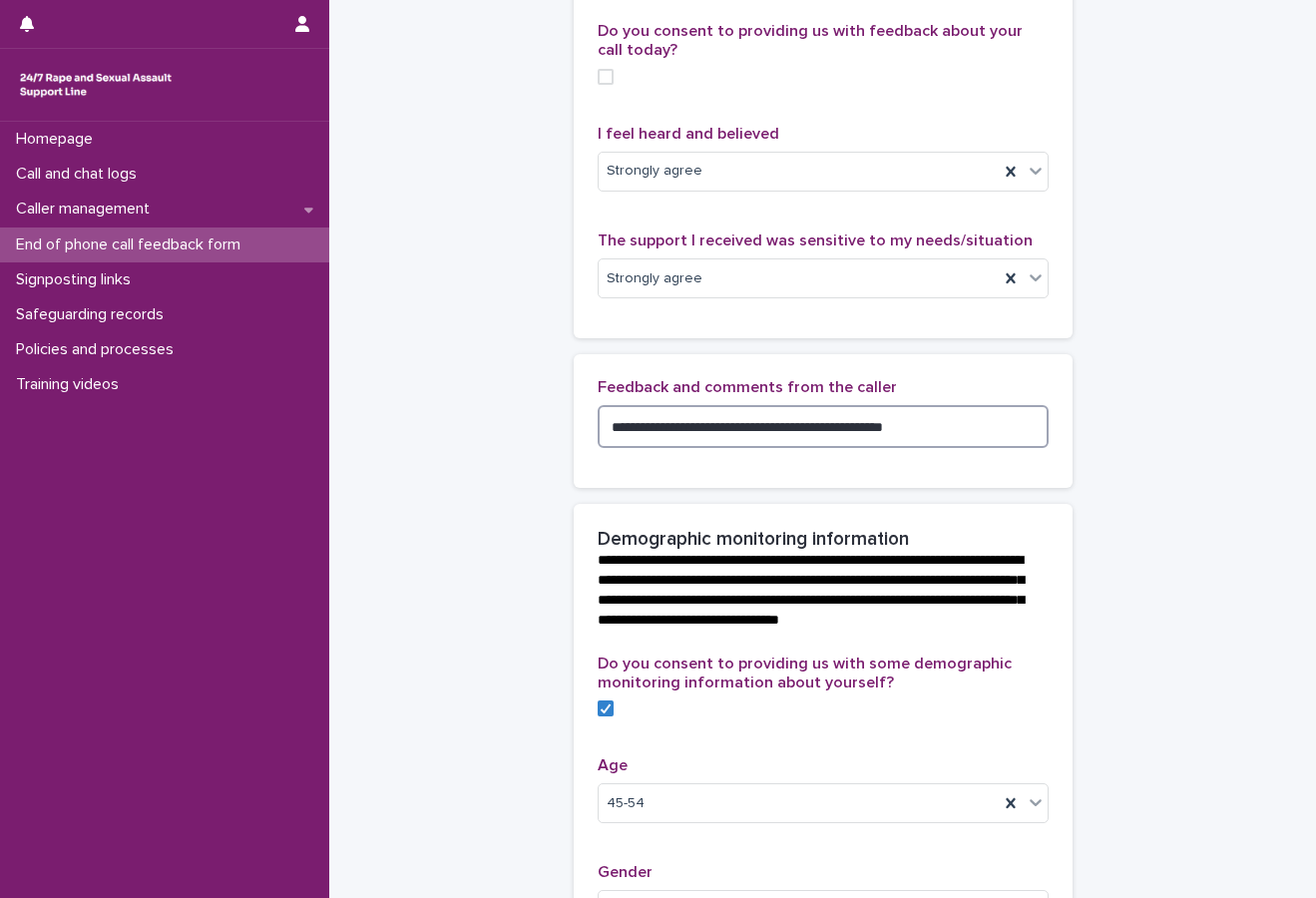 click on "**********" at bounding box center (823, 426) 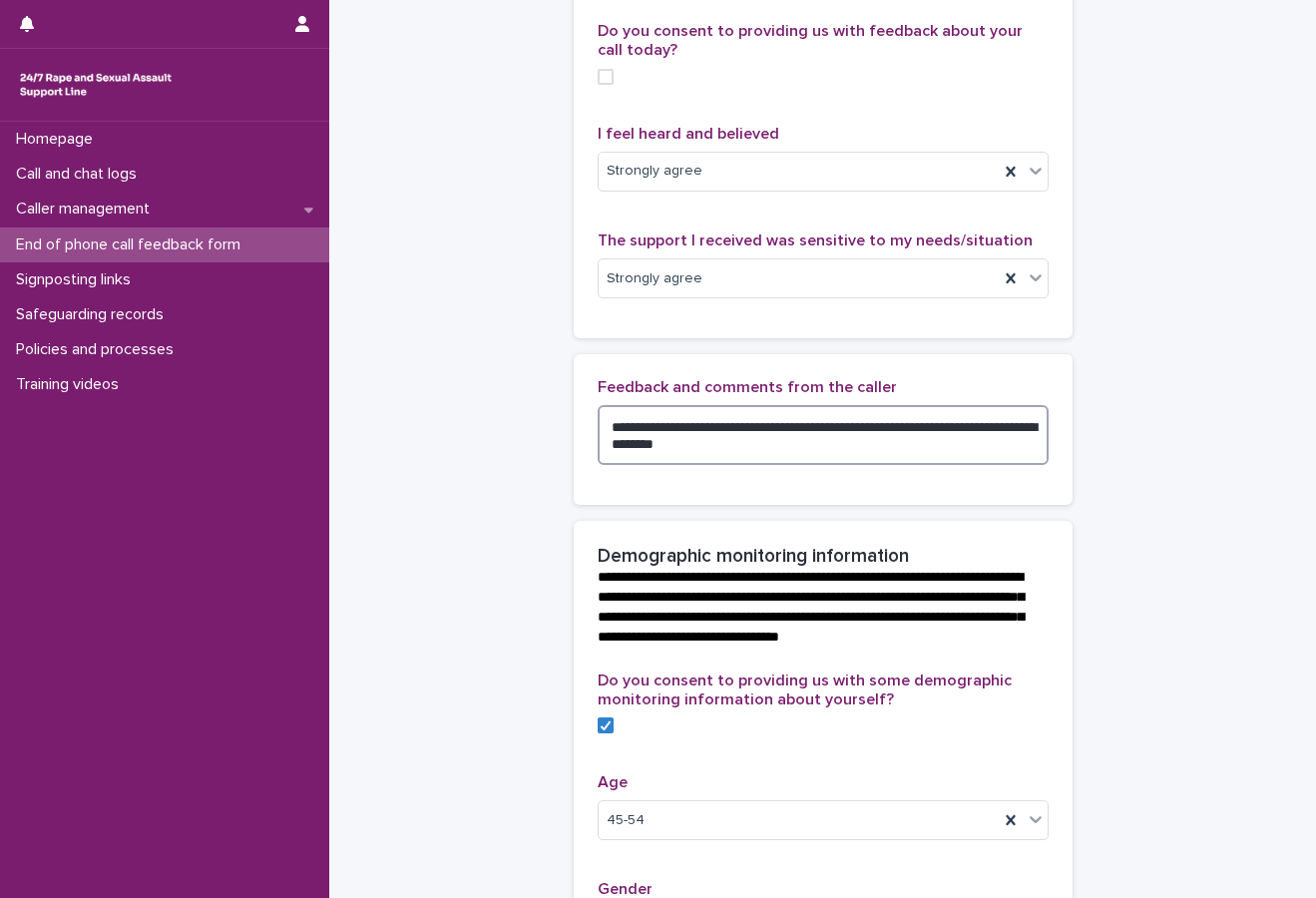 click on "**********" at bounding box center [823, 435] 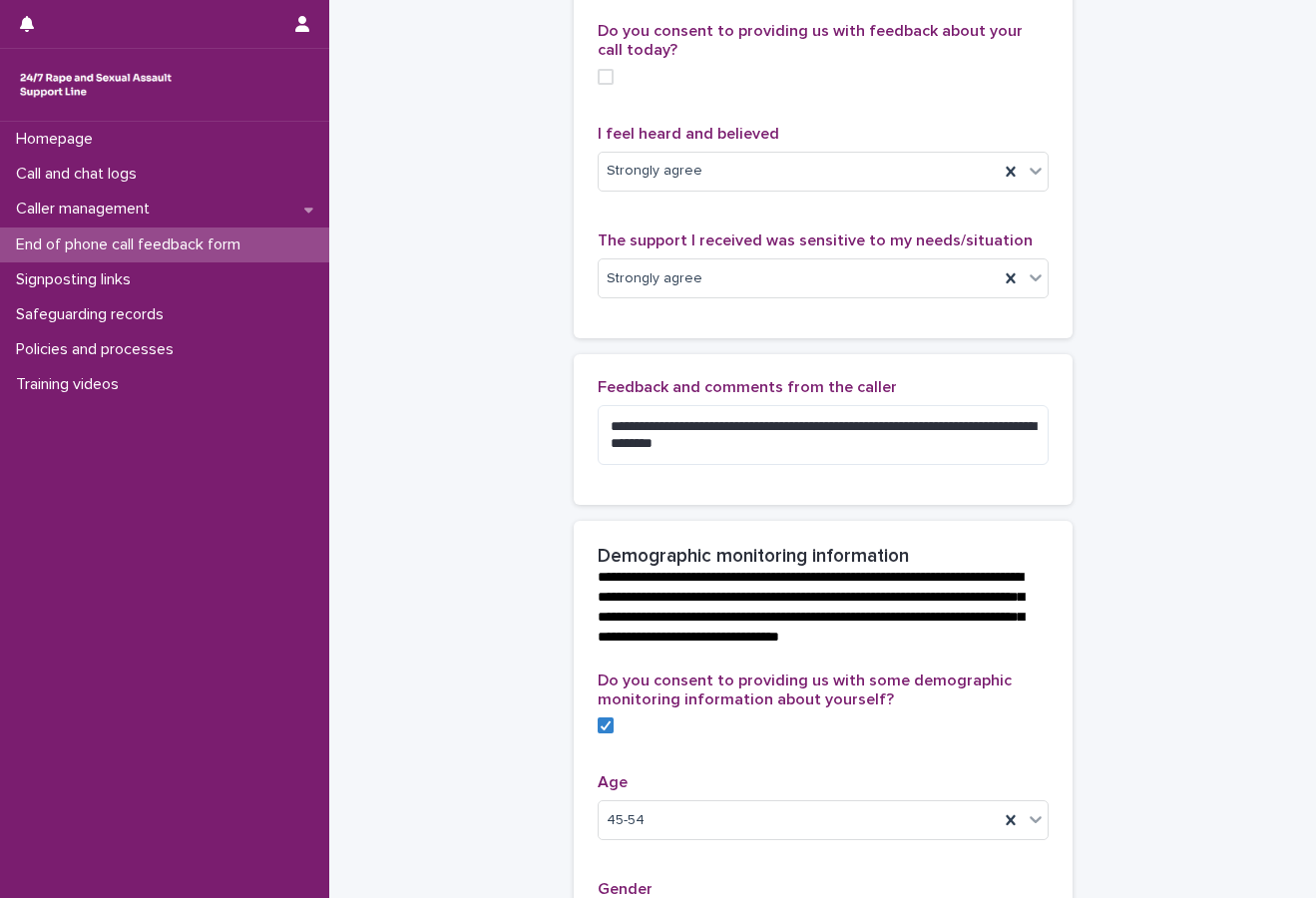 click on "**********" at bounding box center (822, 769) 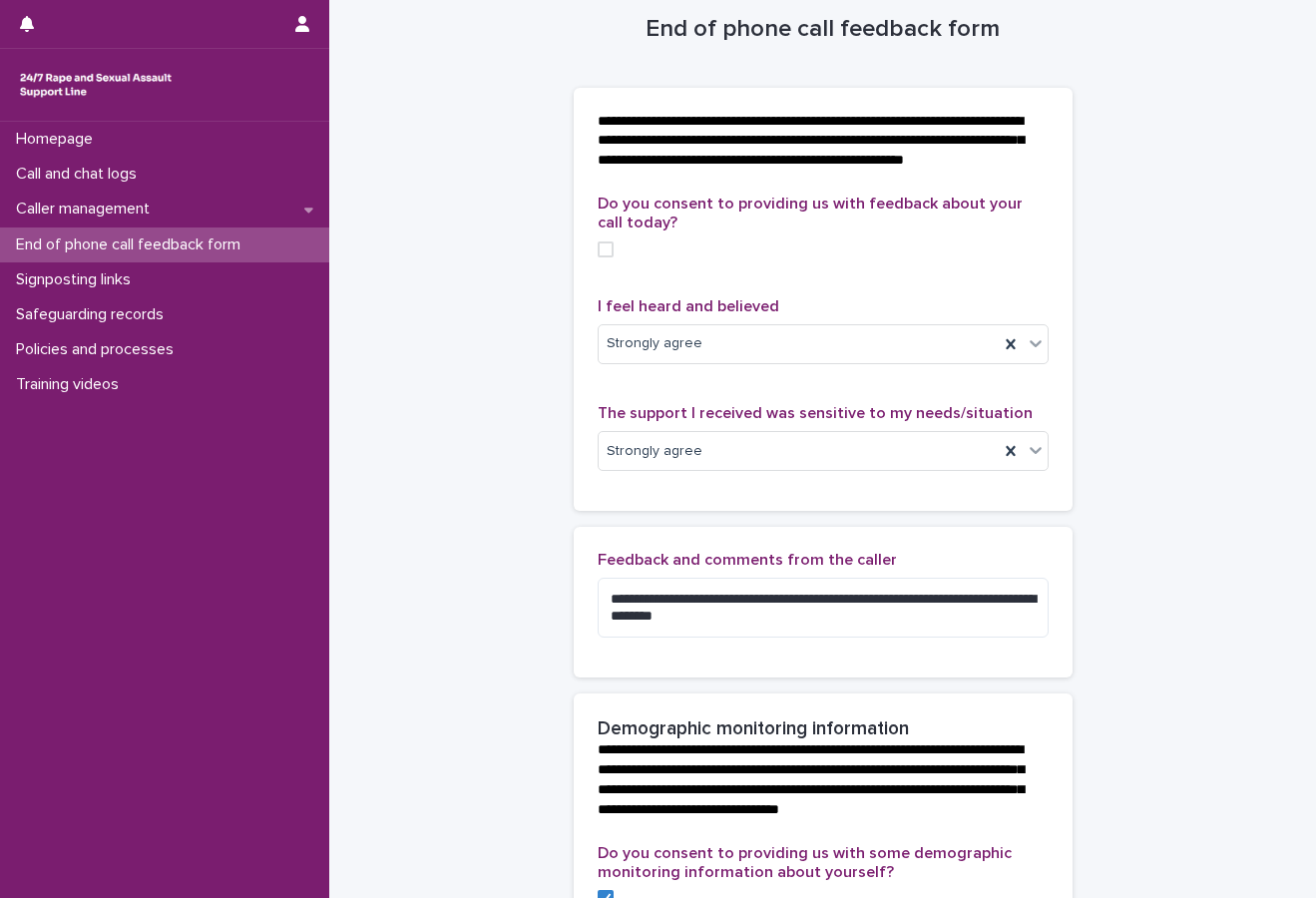 scroll, scrollTop: 0, scrollLeft: 0, axis: both 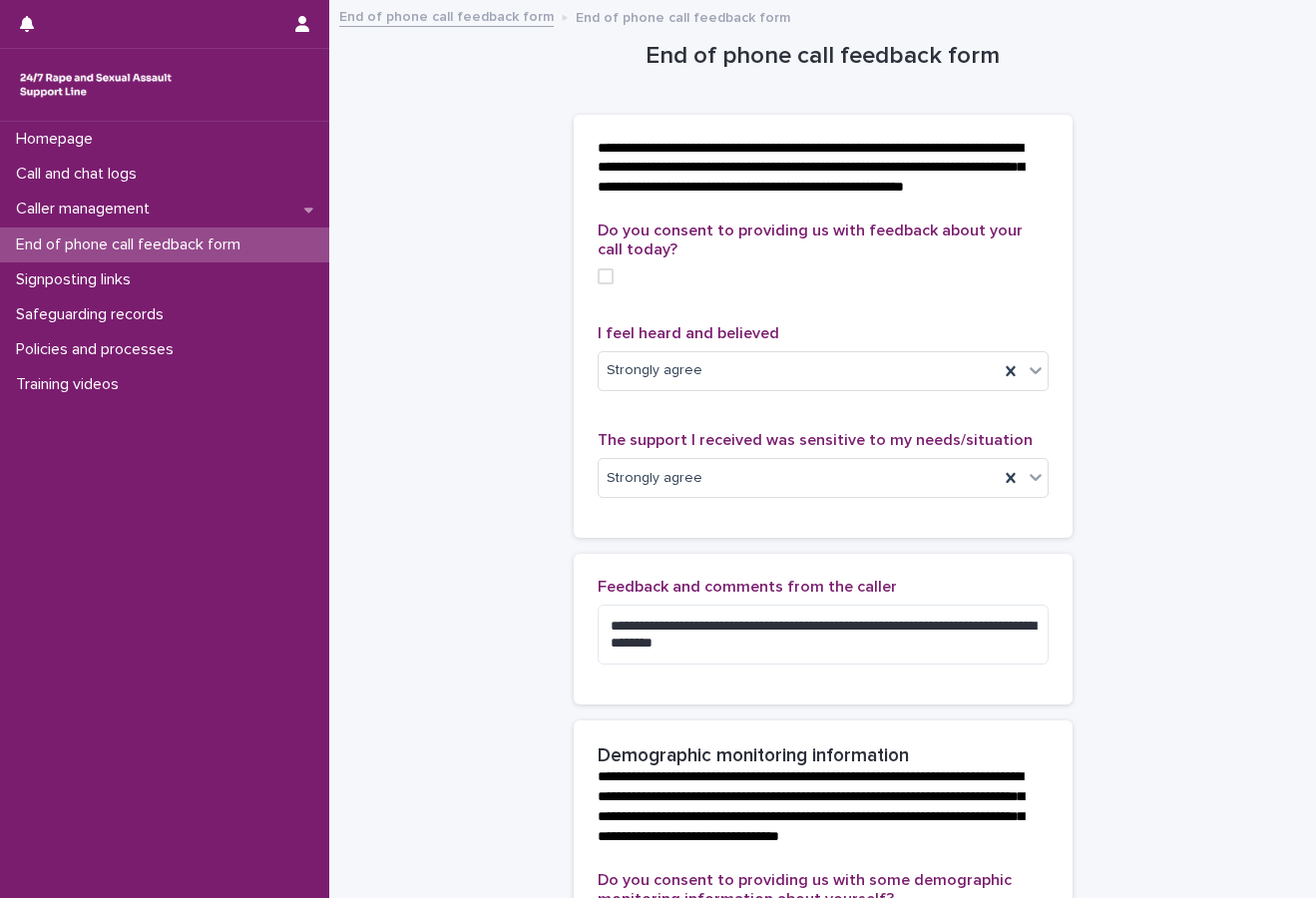 click on "**********" at bounding box center [822, 969] 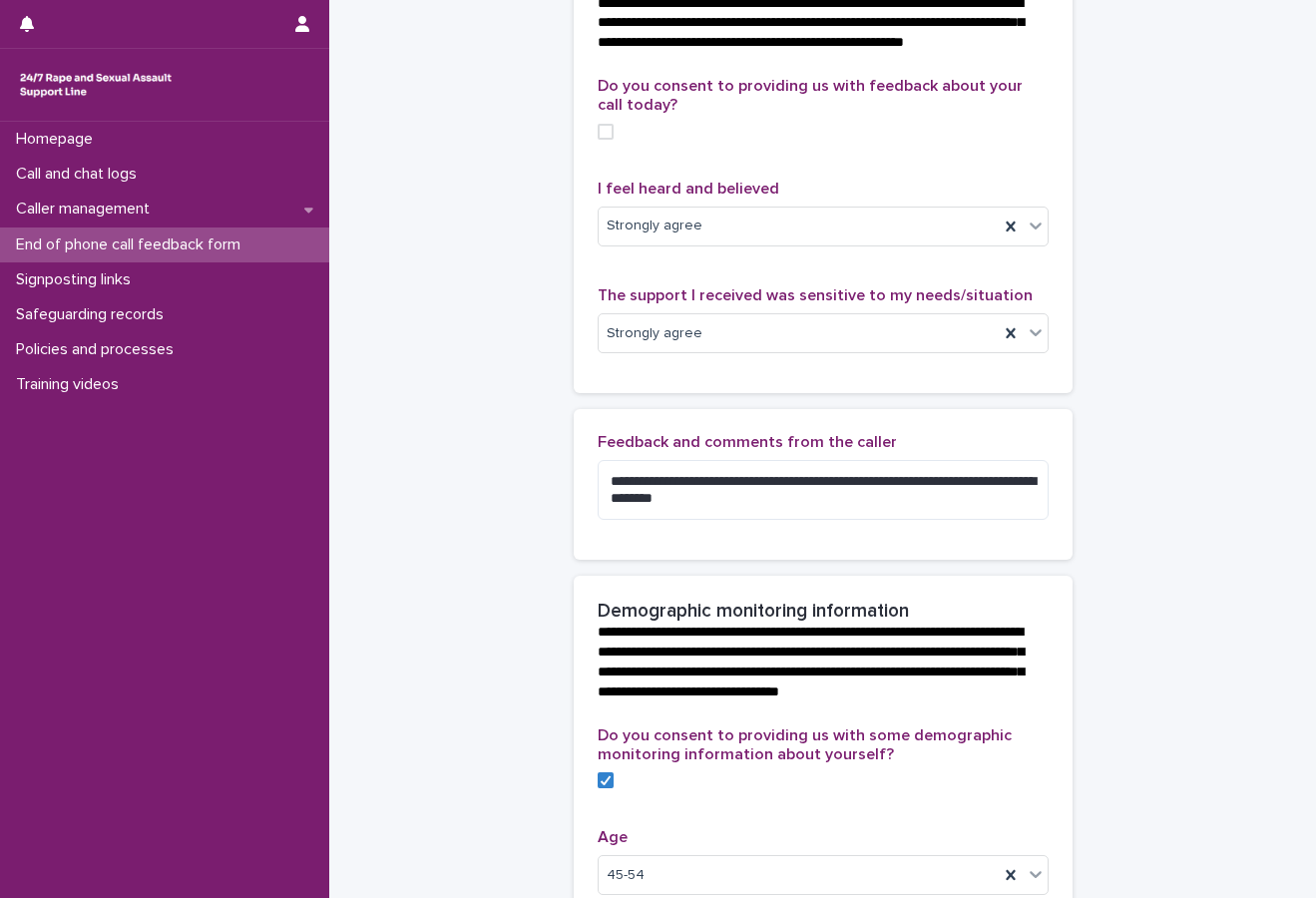 scroll, scrollTop: 0, scrollLeft: 0, axis: both 